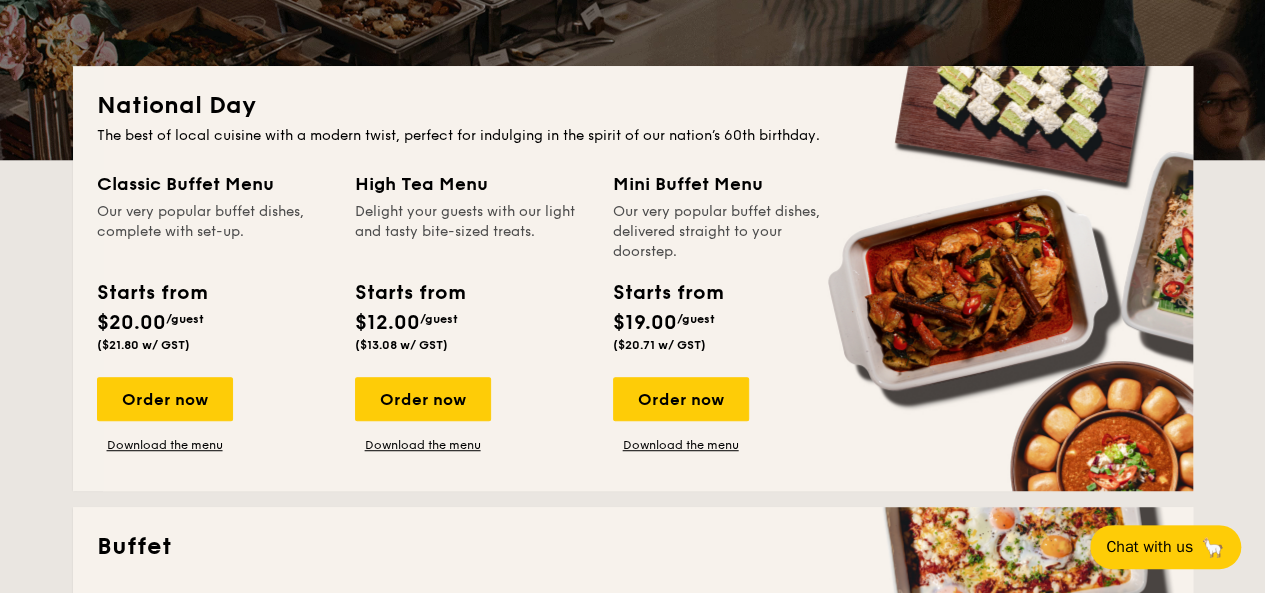scroll, scrollTop: 400, scrollLeft: 0, axis: vertical 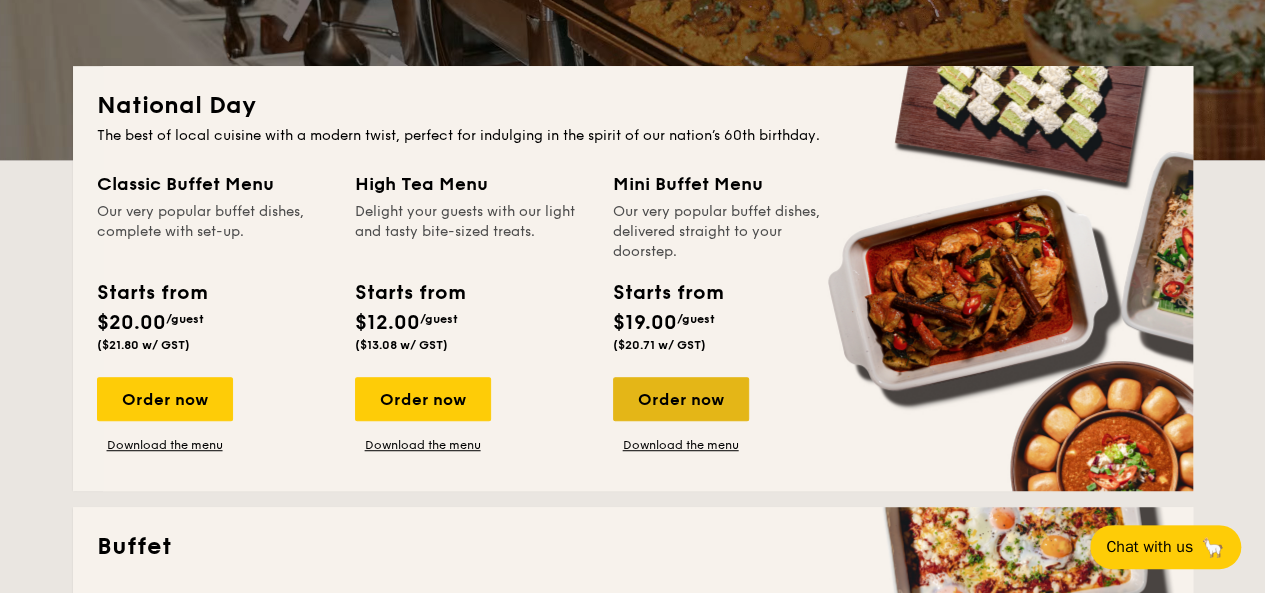 click on "Order now" at bounding box center [681, 399] 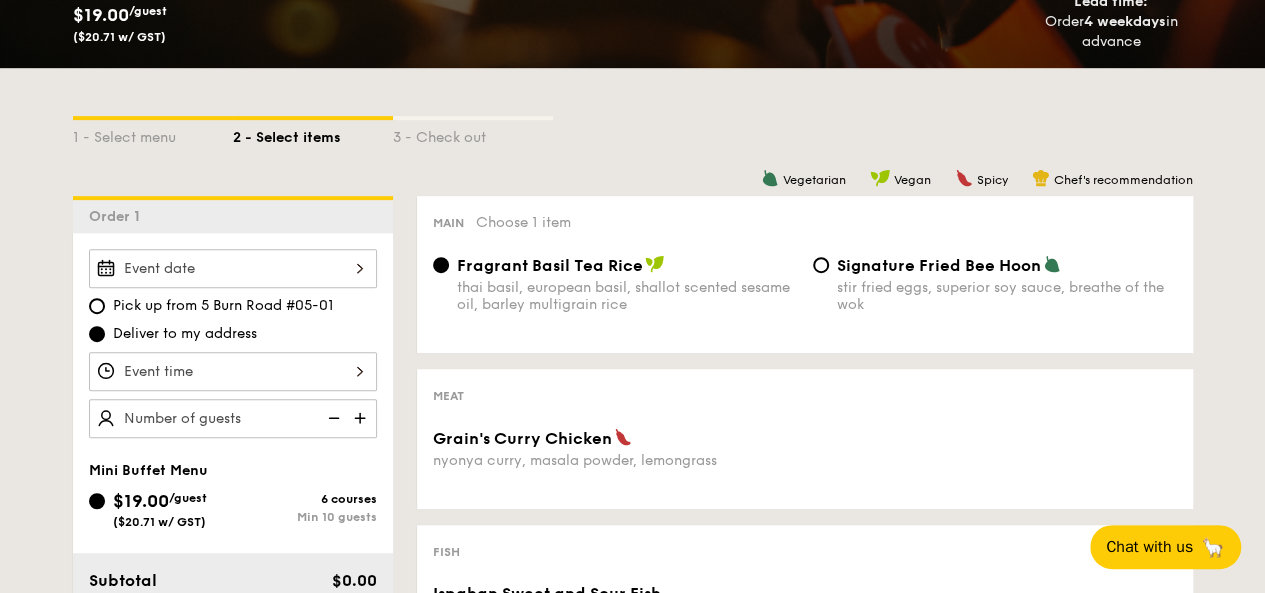 scroll, scrollTop: 400, scrollLeft: 0, axis: vertical 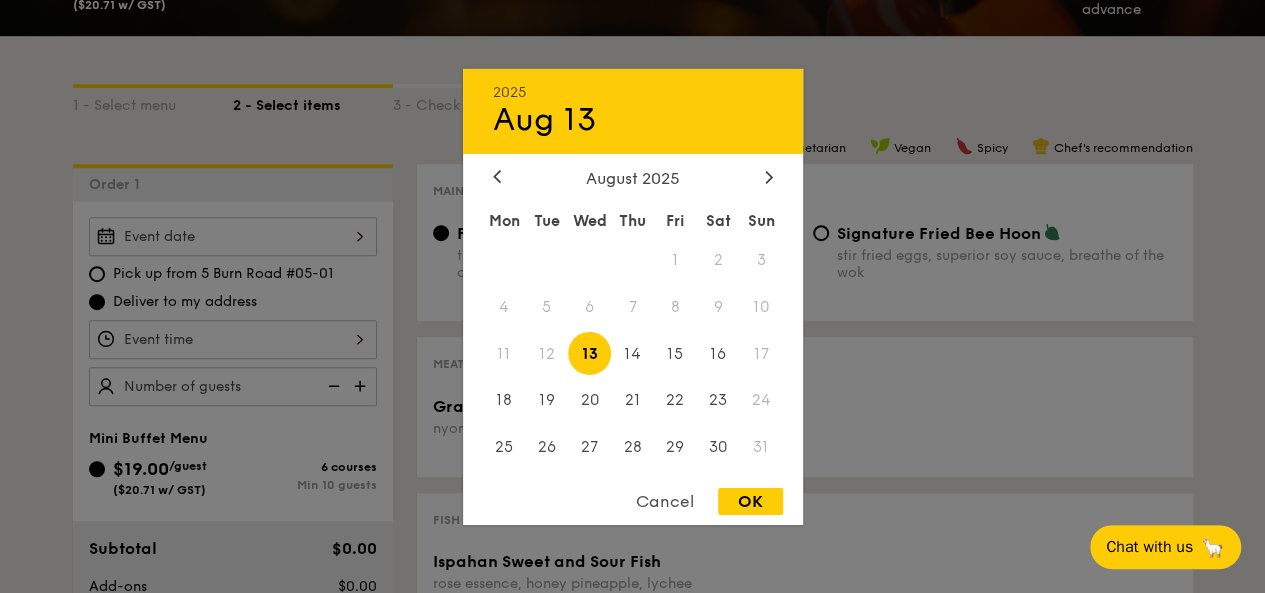 click on "[YEAR]   Aug 13       August [YEAR]     Mon Tue Wed Thu Fri Sat Sun   1 2 3 4 5 6 7 8 9 10 11 12 13 14 15 16 17 18 19 20 21 22 23 24 25 26 27 28 29 30 31     Cancel   OK" at bounding box center [233, 236] 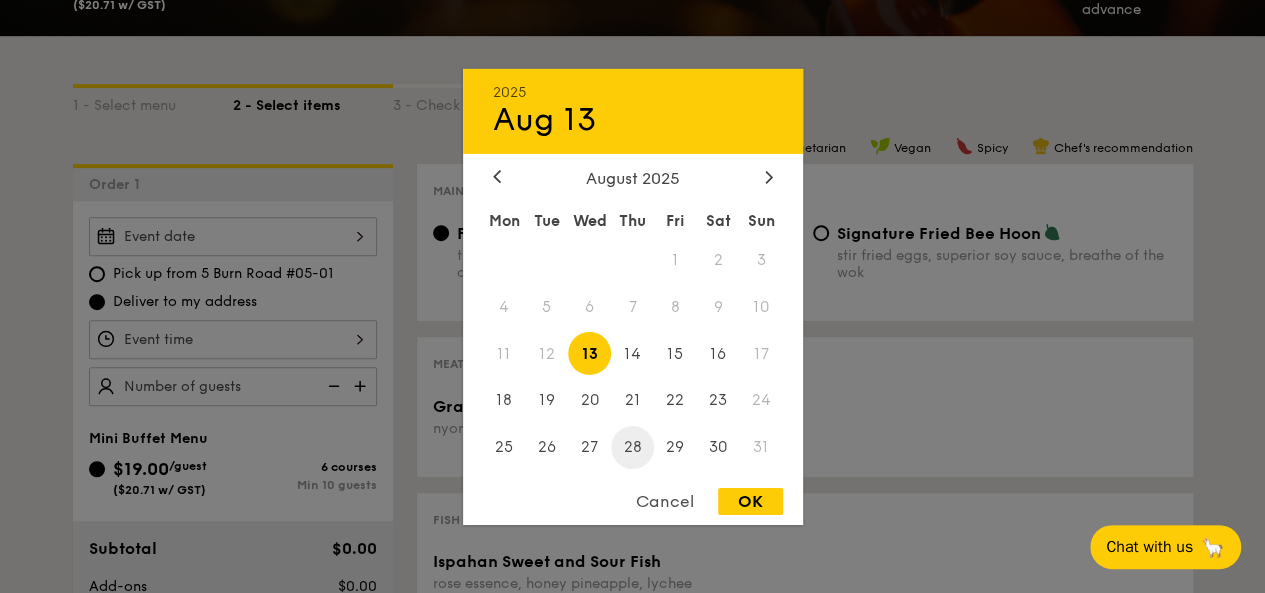click on "28" at bounding box center [632, 447] 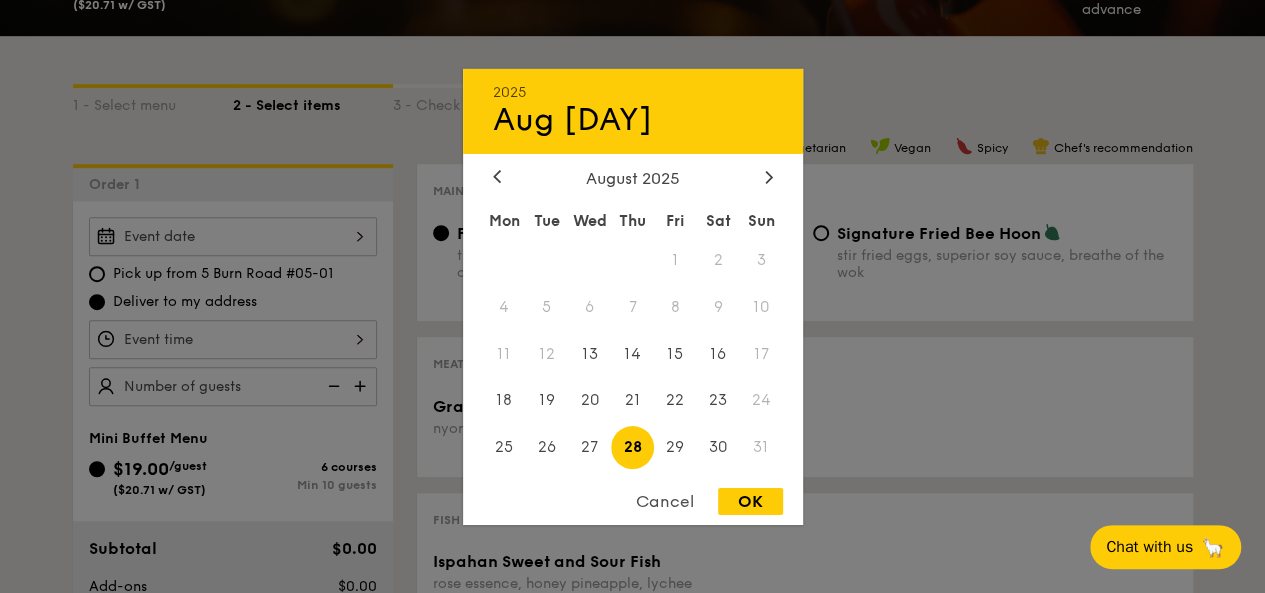click on "OK" at bounding box center (750, 501) 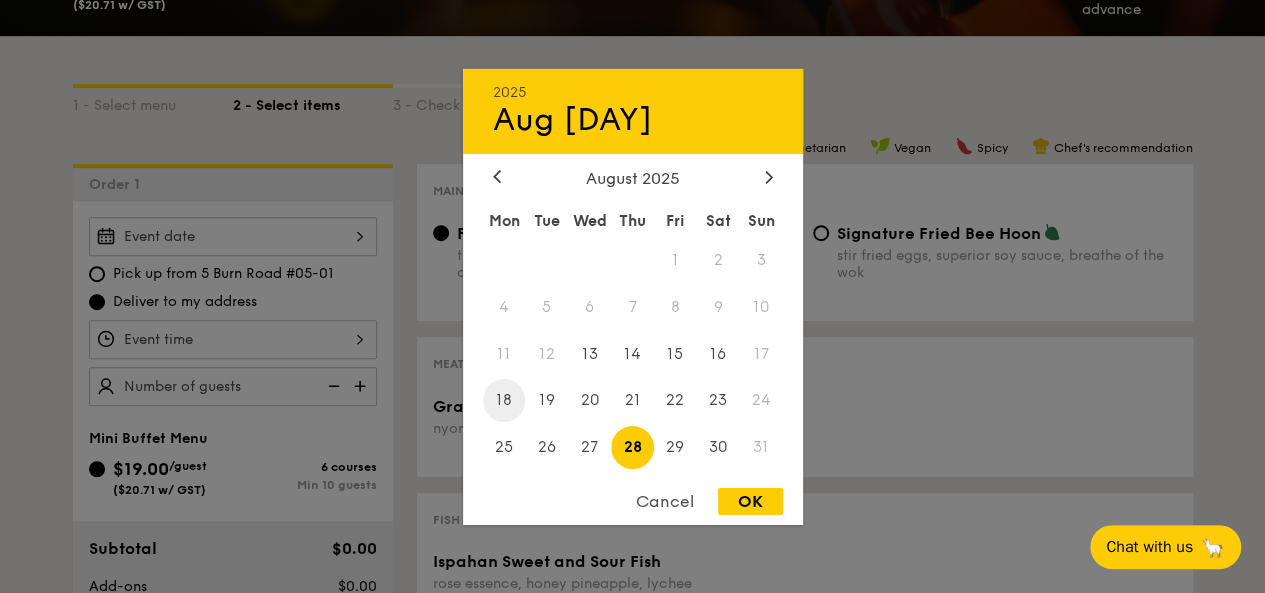type on "[DATE]" 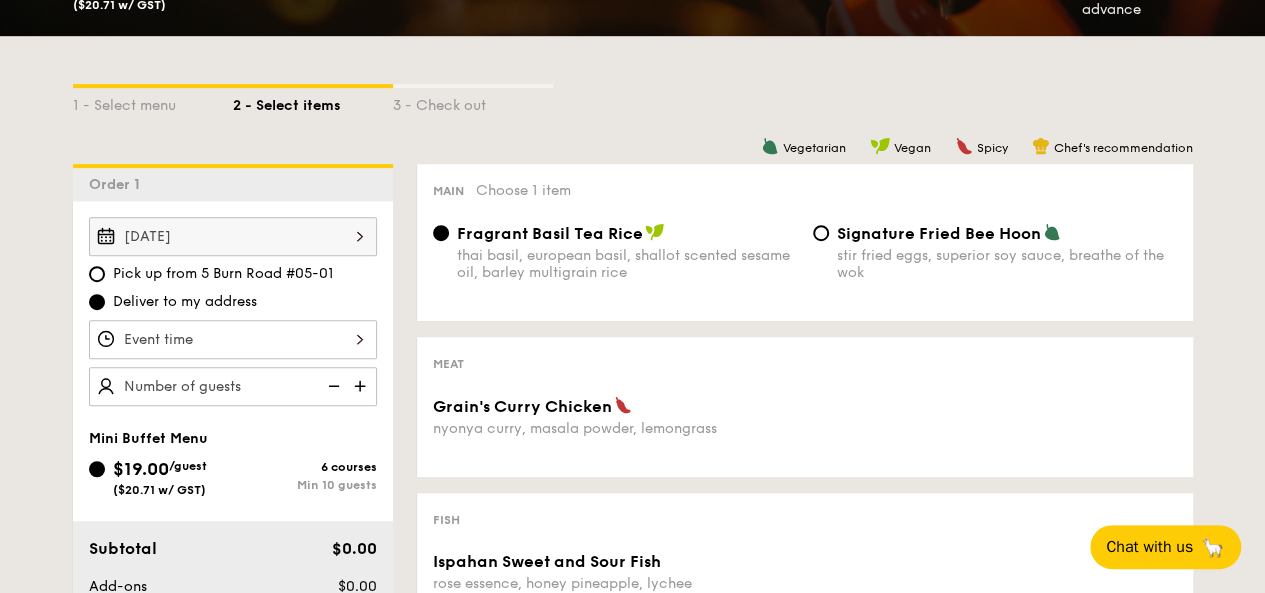 click at bounding box center [233, 339] 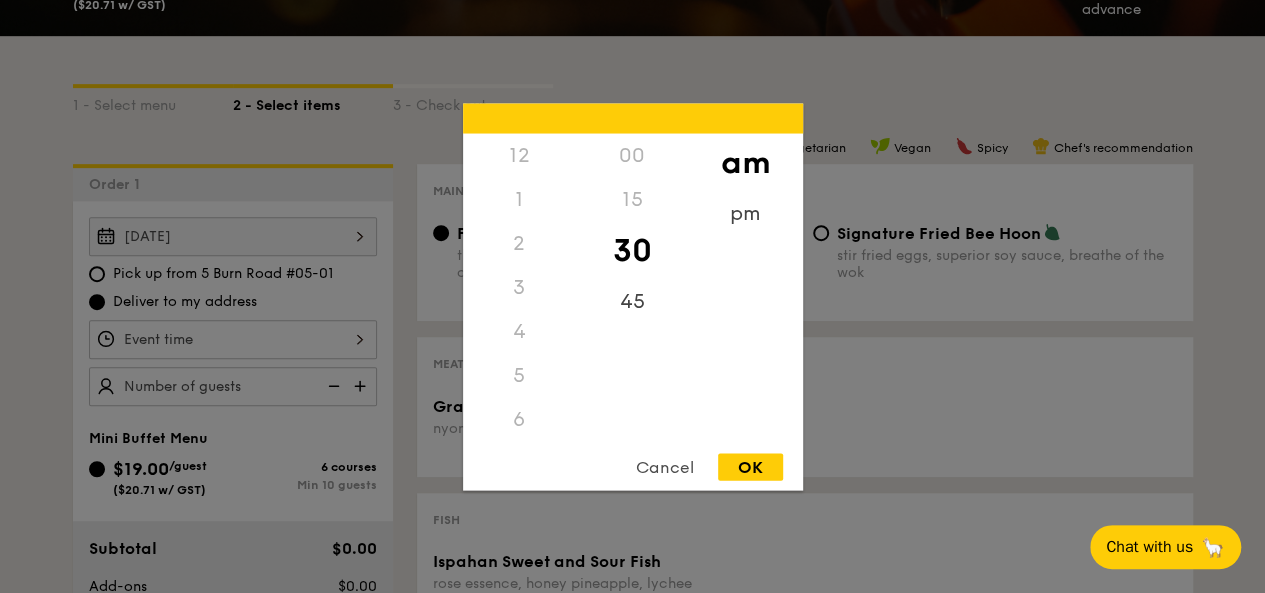 scroll, scrollTop: 220, scrollLeft: 0, axis: vertical 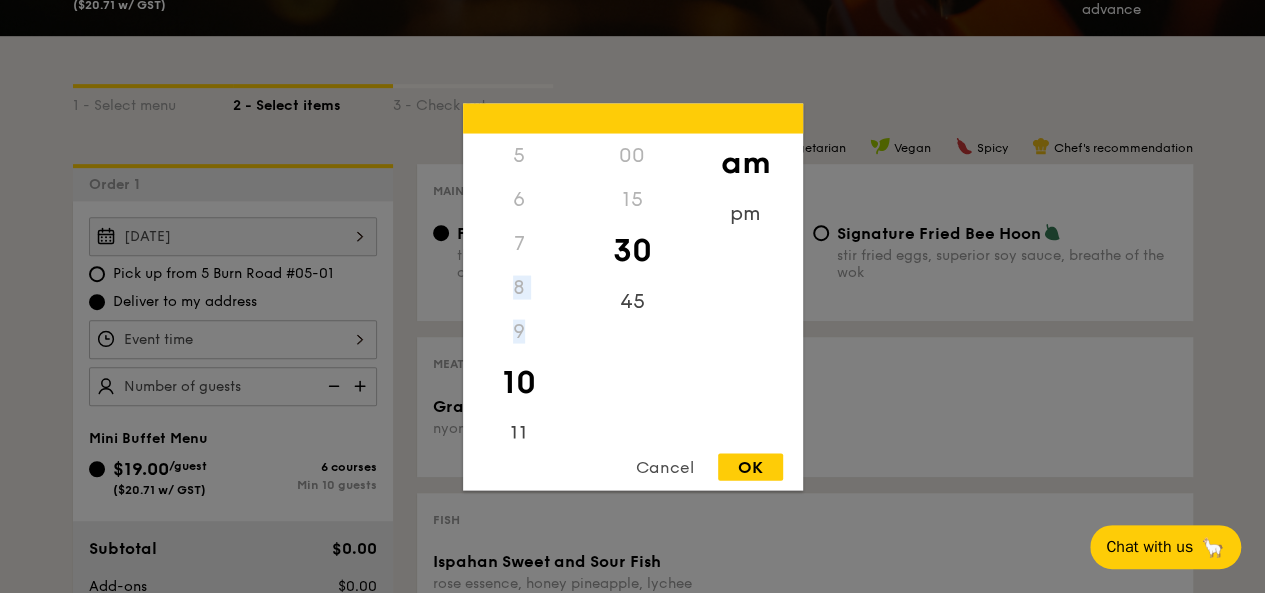 drag, startPoint x: 518, startPoint y: 349, endPoint x: 534, endPoint y: 259, distance: 91.411156 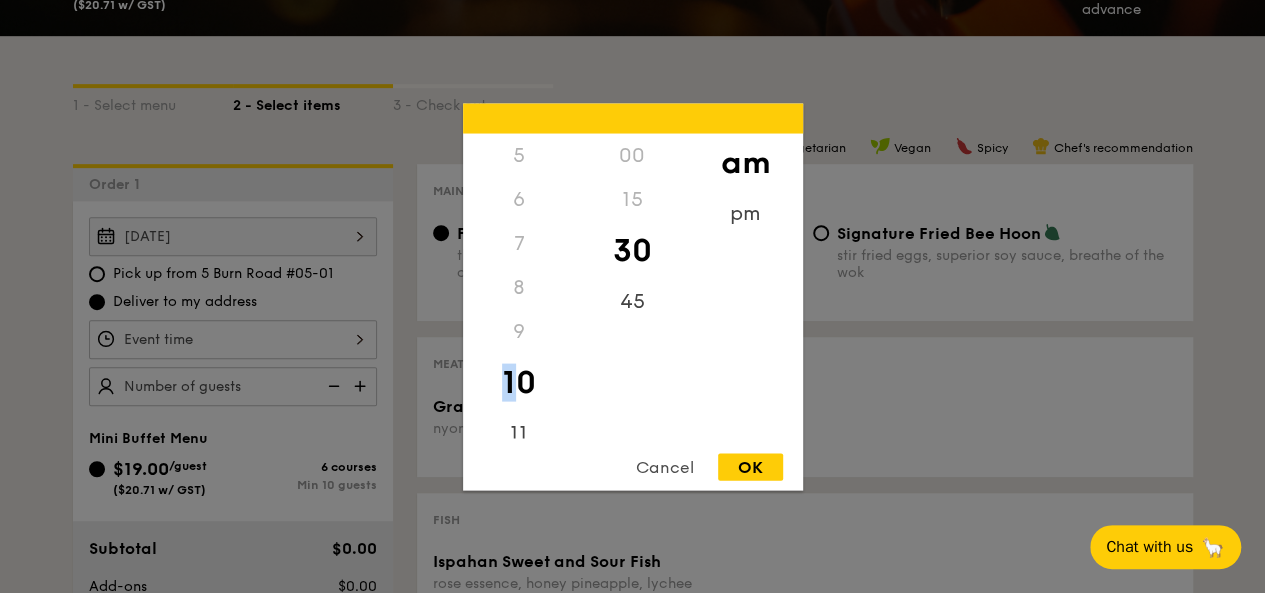 drag, startPoint x: 516, startPoint y: 395, endPoint x: 533, endPoint y: 319, distance: 77.87811 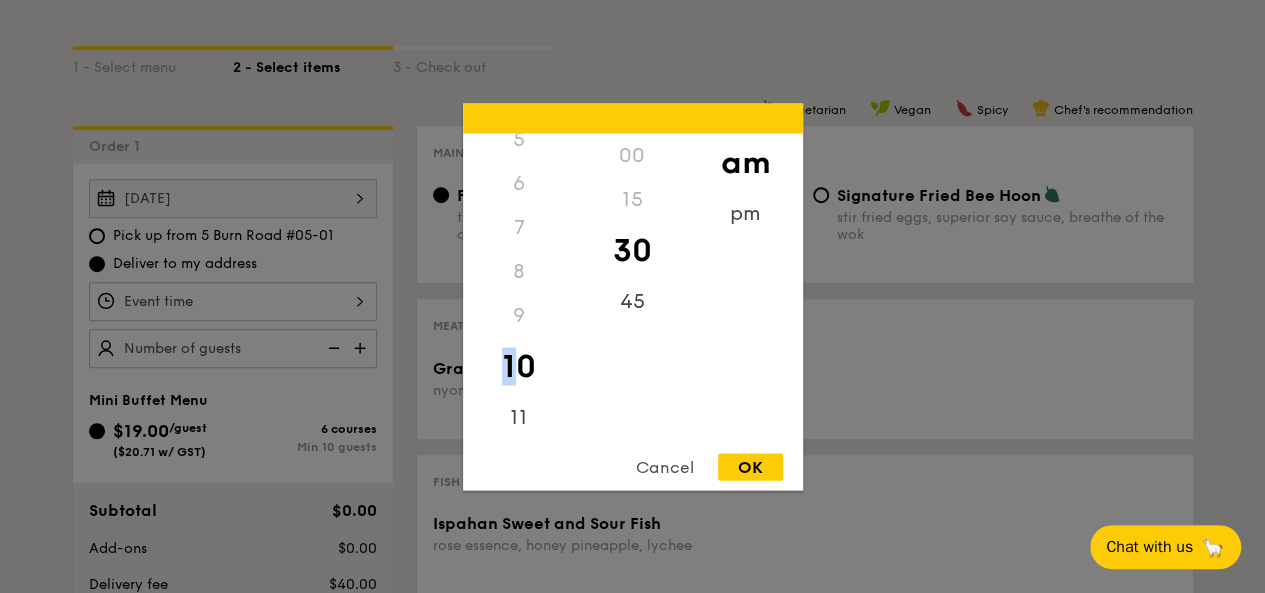 scroll, scrollTop: 400, scrollLeft: 0, axis: vertical 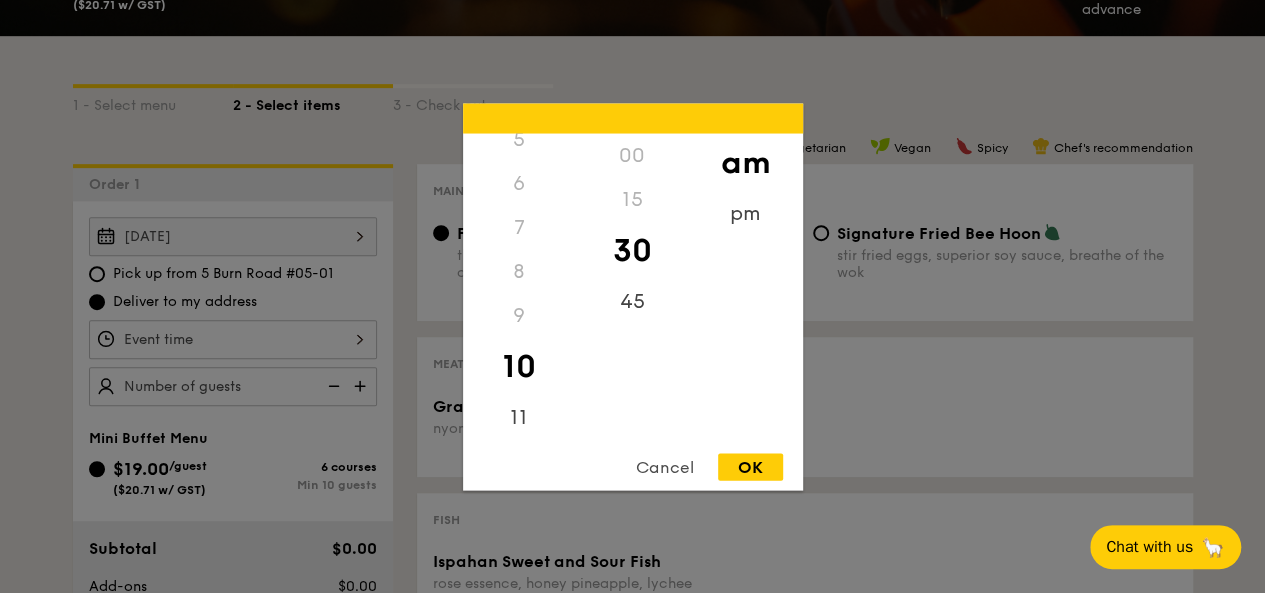 click on "6" at bounding box center (519, 183) 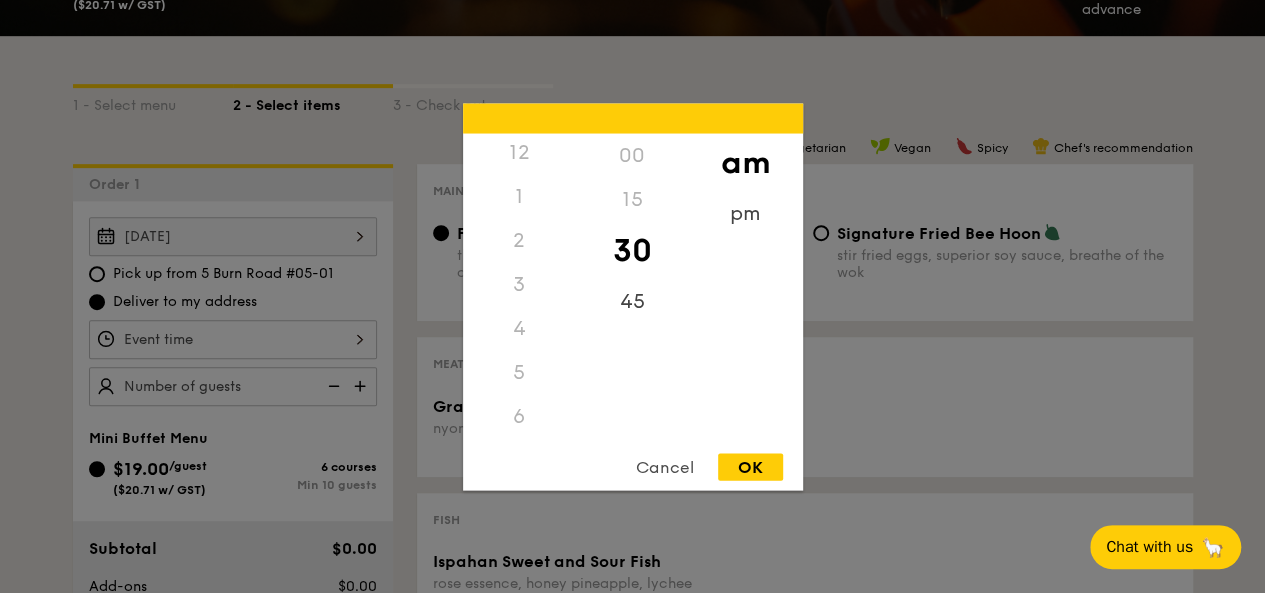 scroll, scrollTop: 0, scrollLeft: 0, axis: both 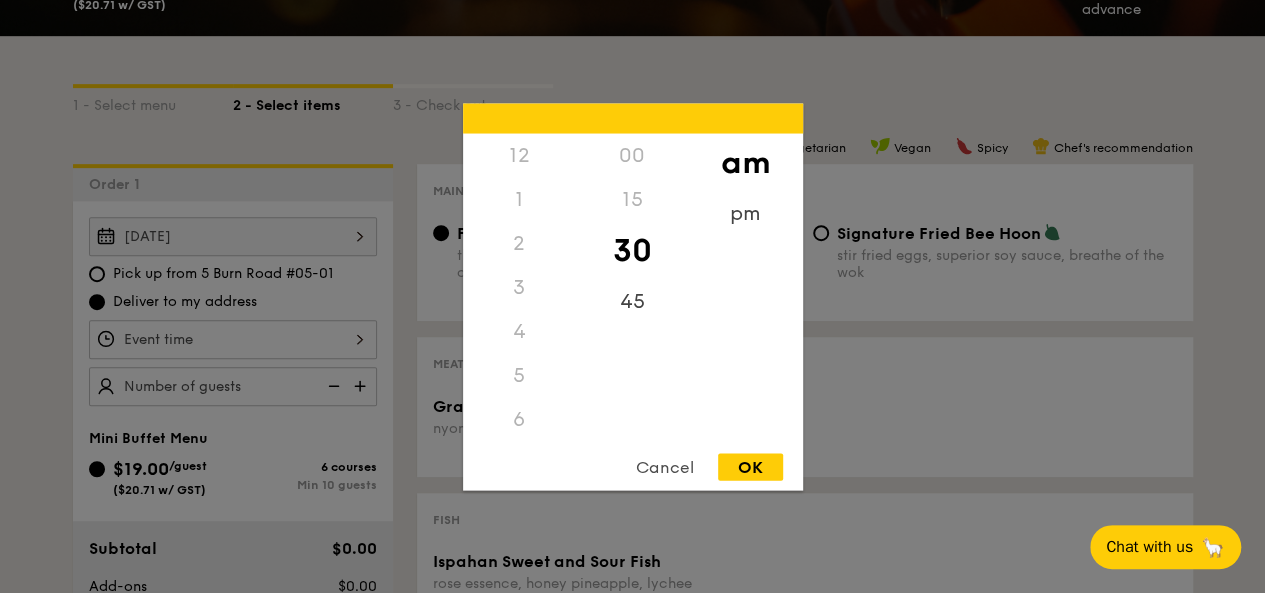 click on "2" at bounding box center [519, 243] 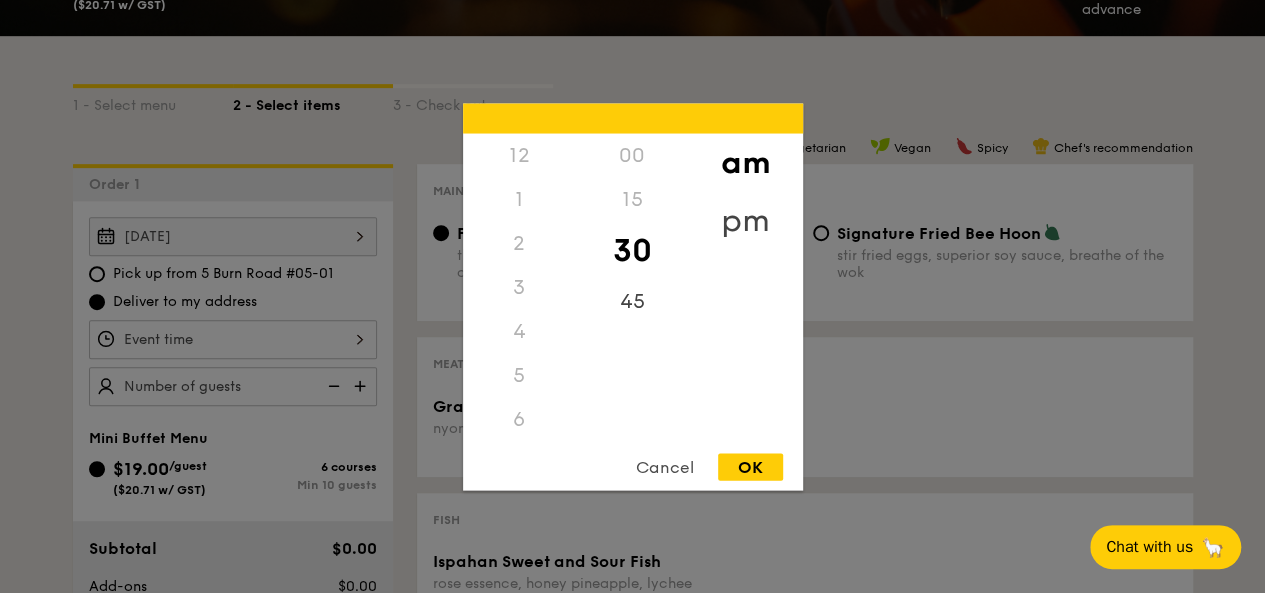 click on "pm" at bounding box center [745, 220] 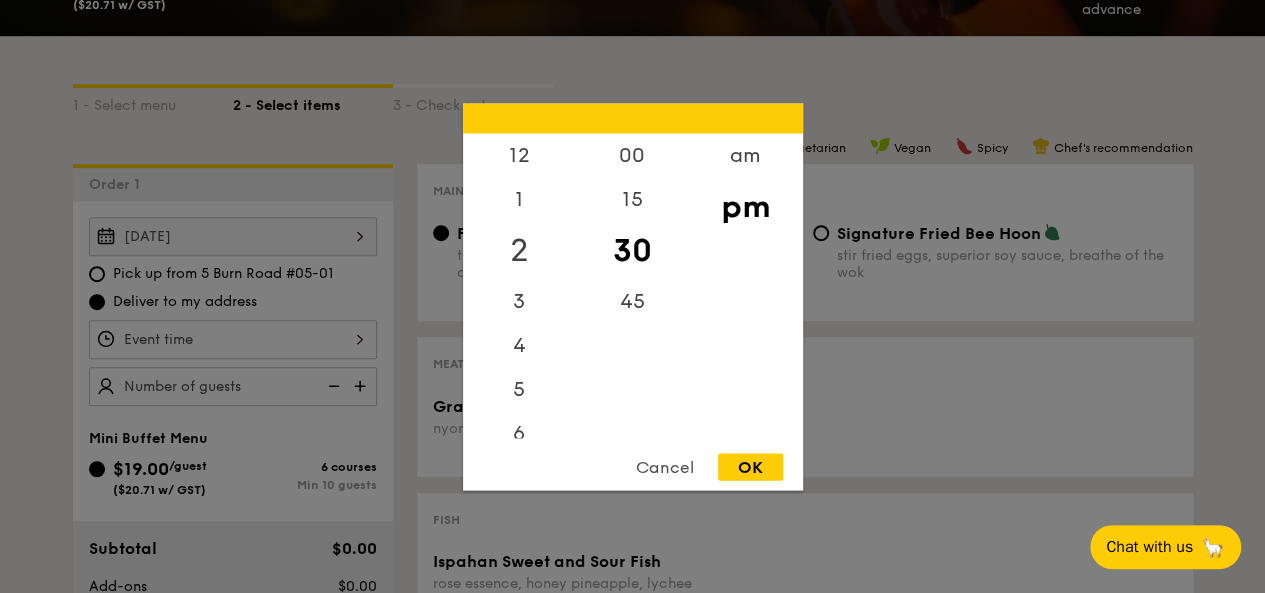 click on "2" at bounding box center [519, 250] 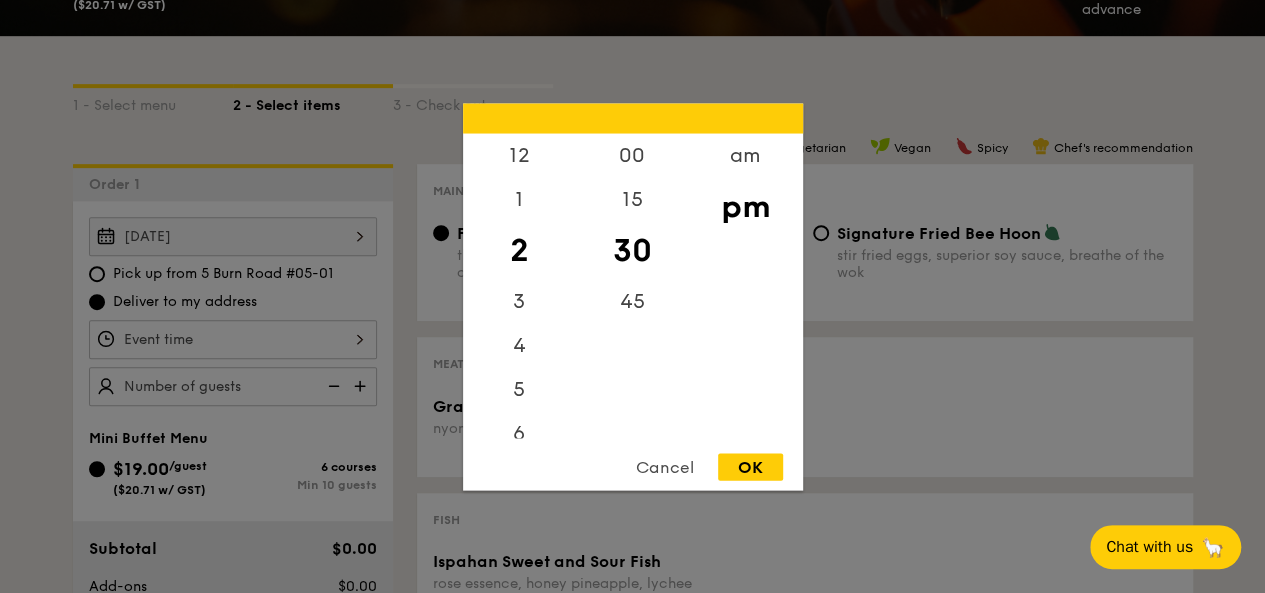 click on "OK" at bounding box center [750, 466] 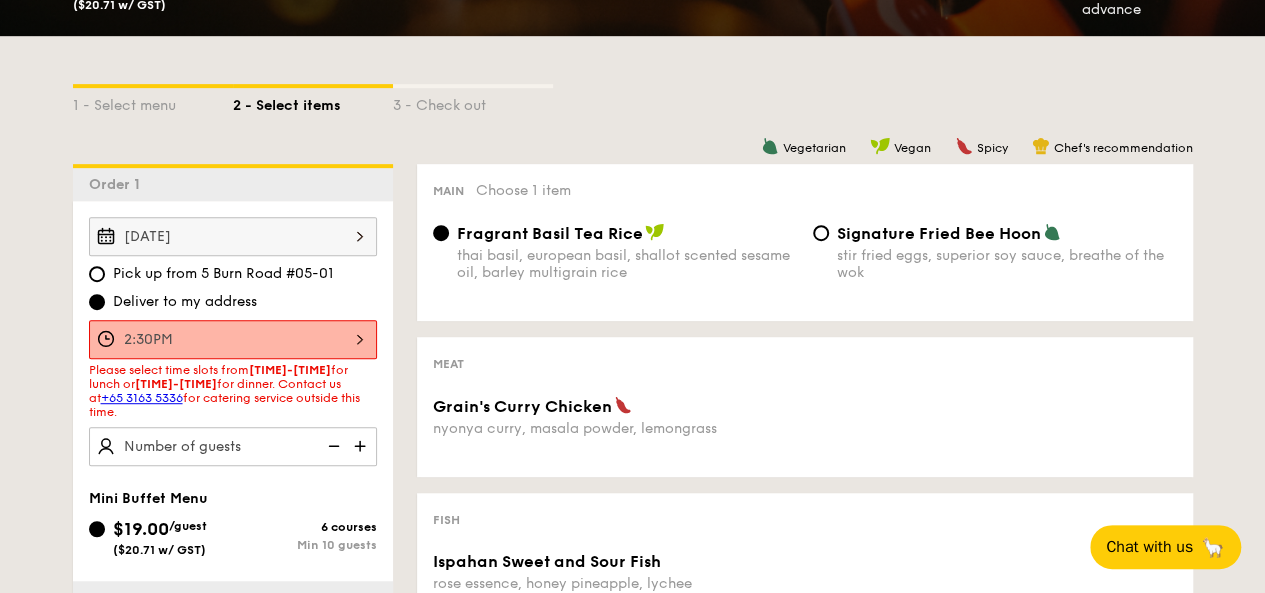 click on "2:30PM" at bounding box center [233, 339] 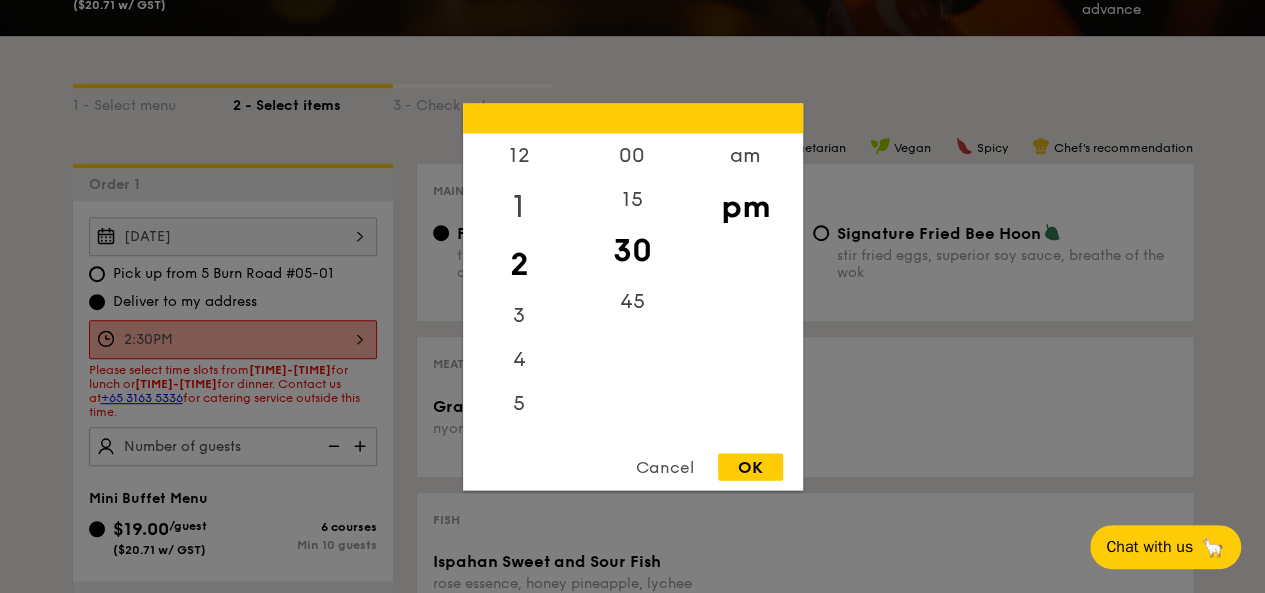 click on "1" at bounding box center [519, 206] 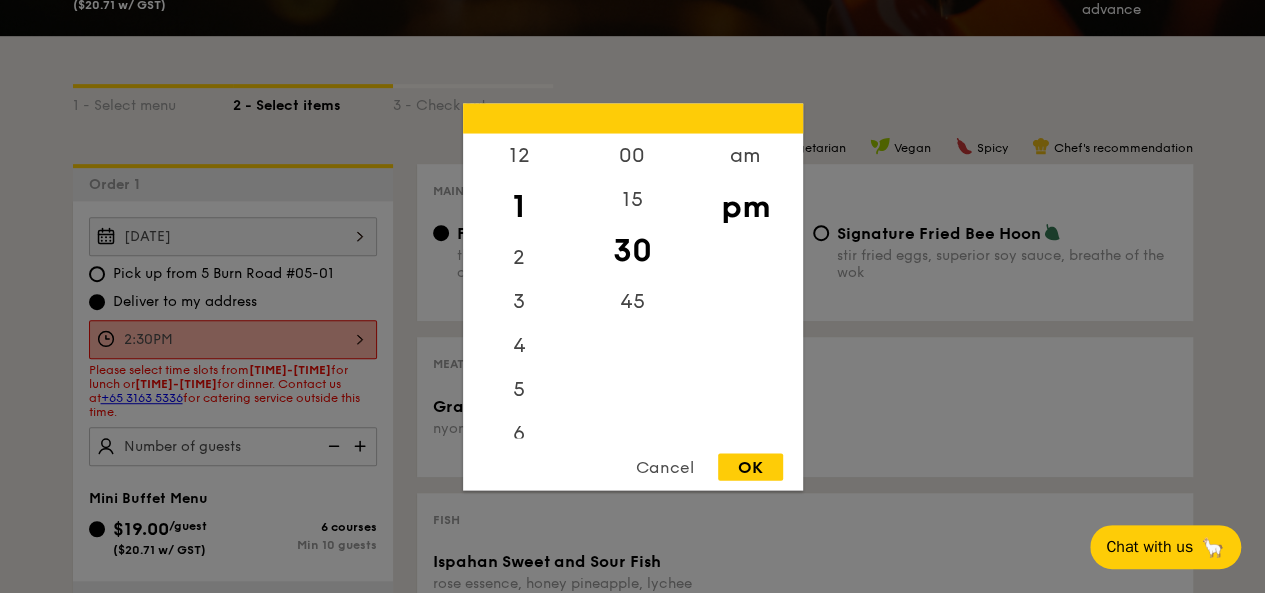 click on "OK" at bounding box center (750, 466) 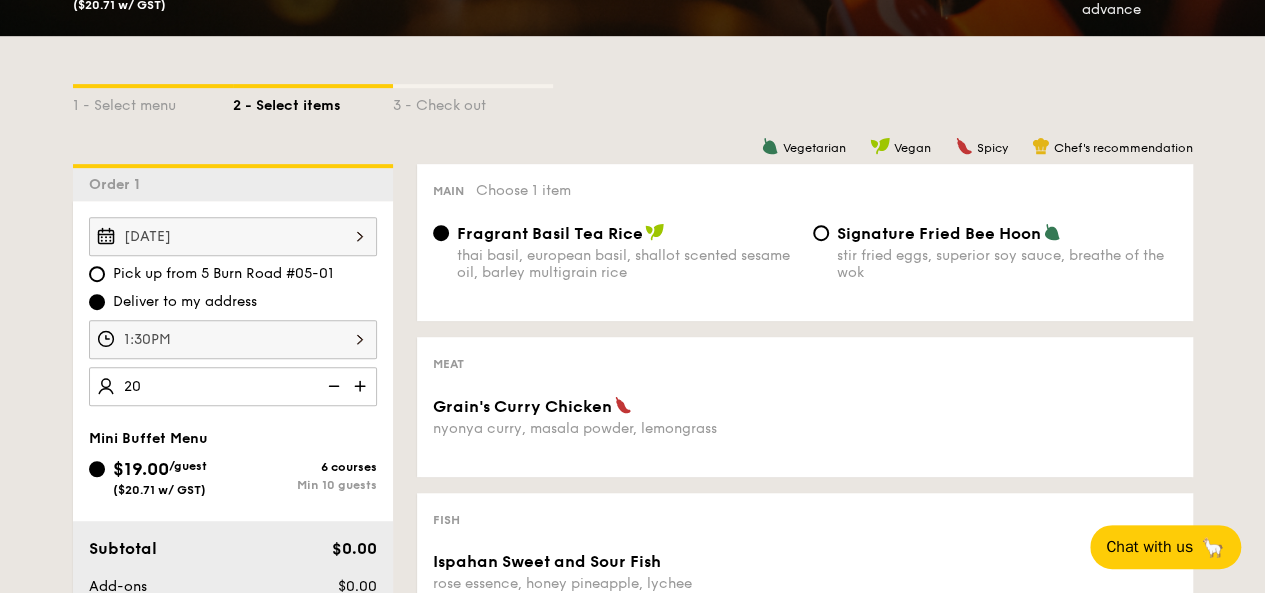type on "20 guests" 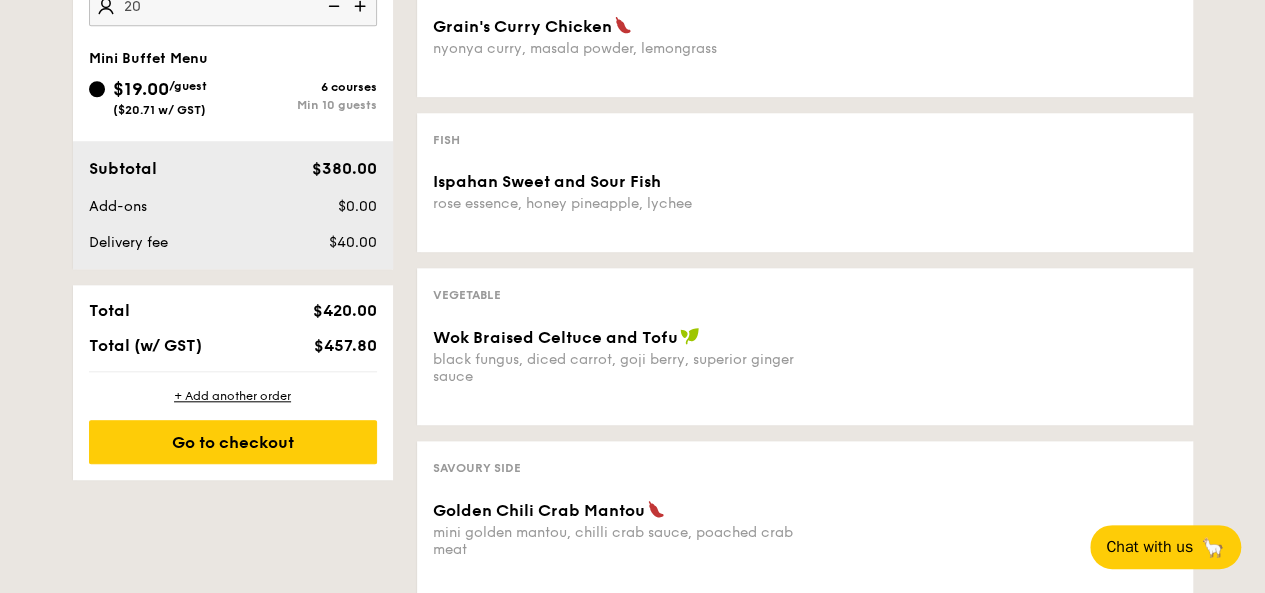 scroll, scrollTop: 500, scrollLeft: 0, axis: vertical 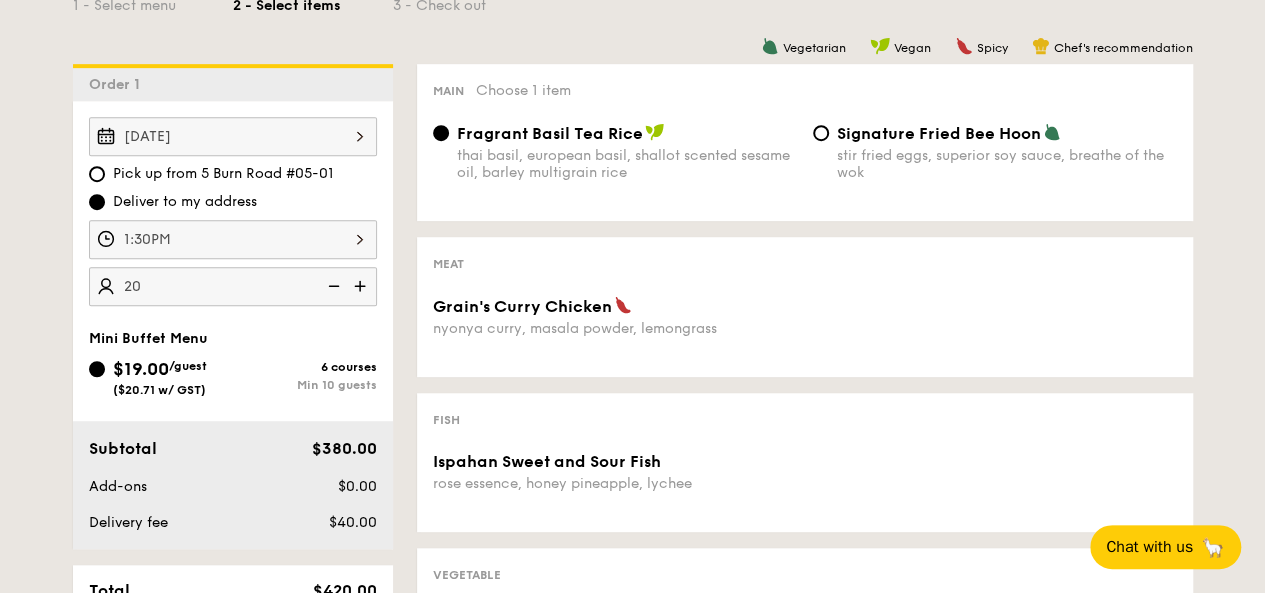 click on "Signature Fried Bee Hoon" at bounding box center (939, 133) 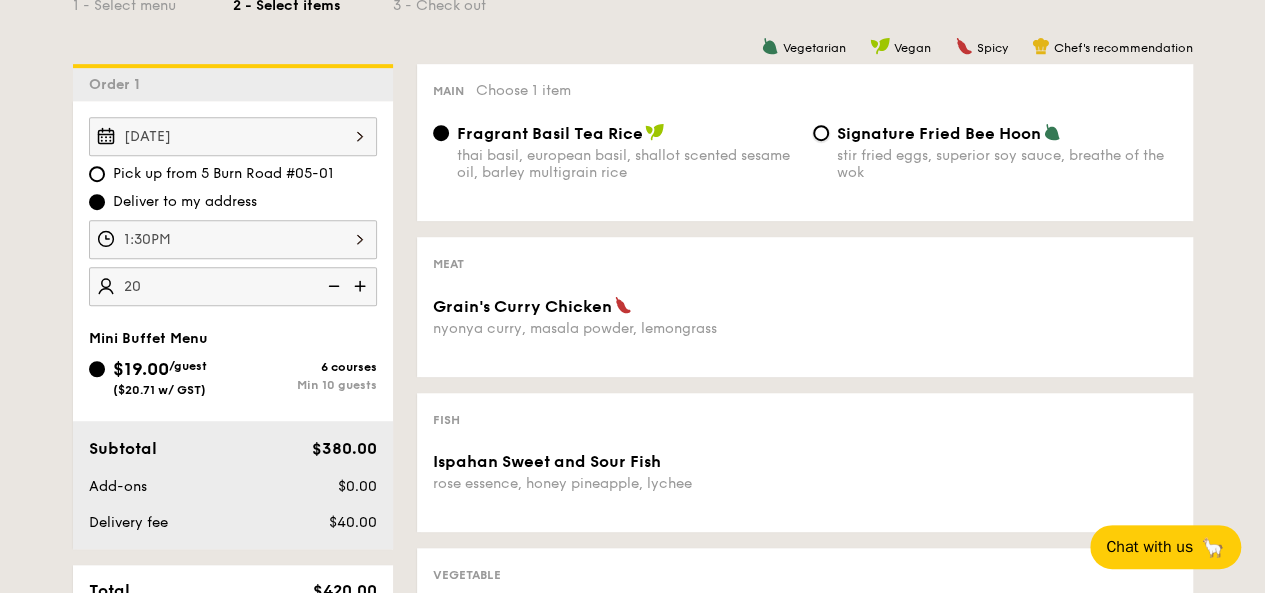 click on "Signature Fried Bee Hoon stir fried eggs, superior soy sauce, breathe of the wok" at bounding box center (821, 133) 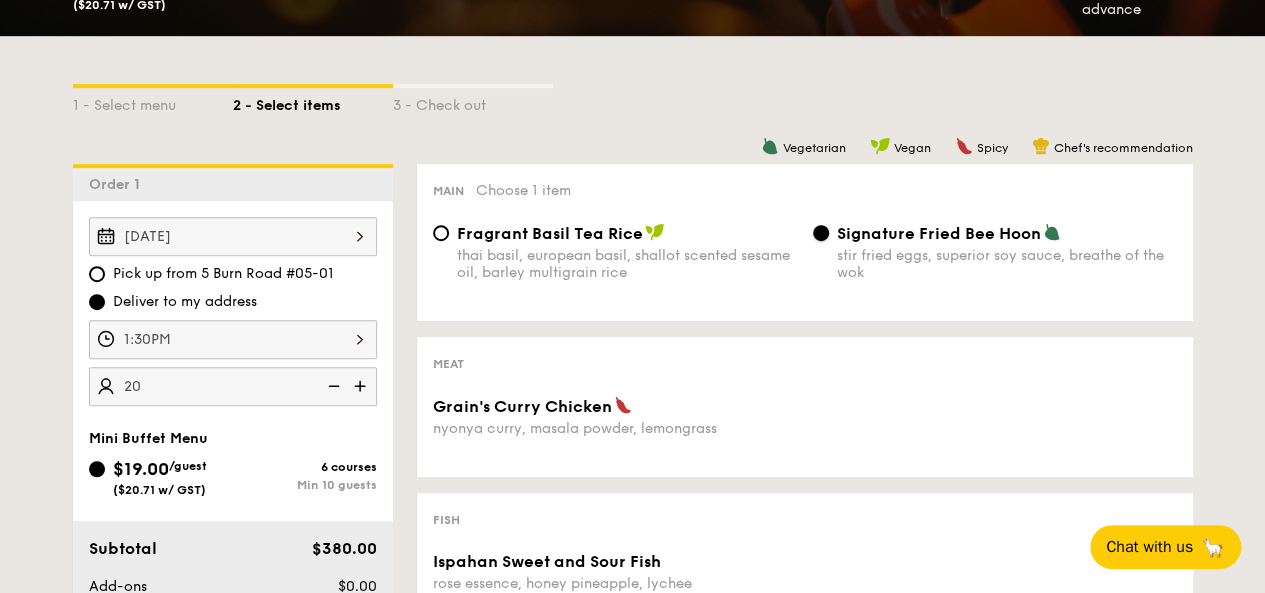 scroll, scrollTop: 300, scrollLeft: 0, axis: vertical 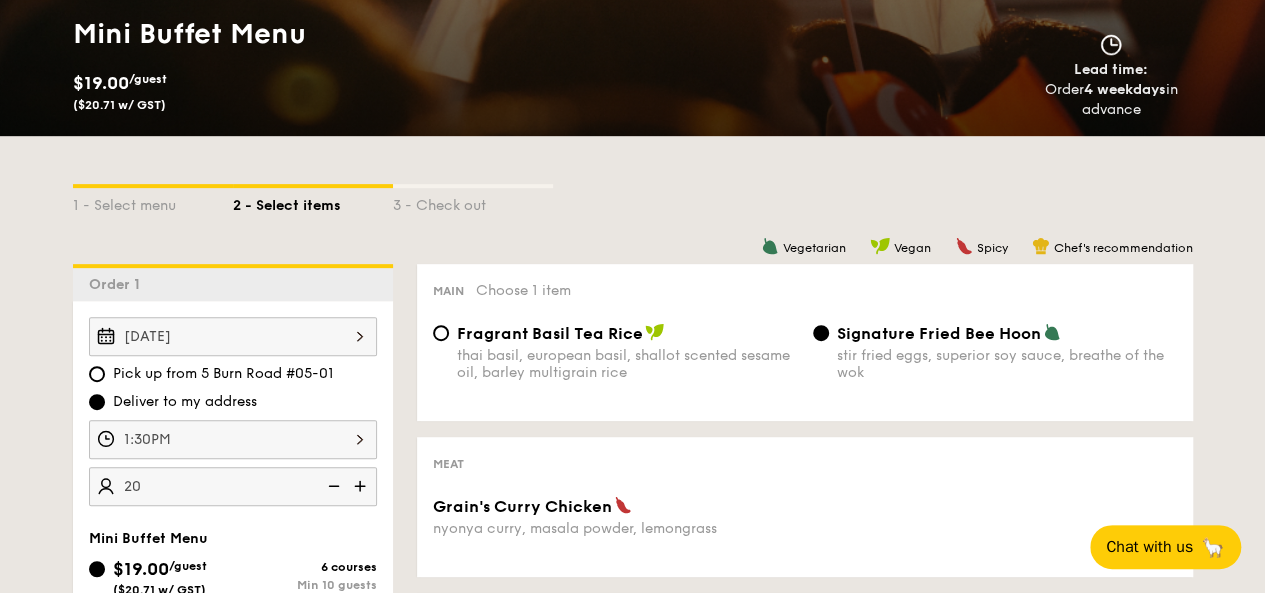 click on "Fragrant Basil Tea Rice" at bounding box center [550, 333] 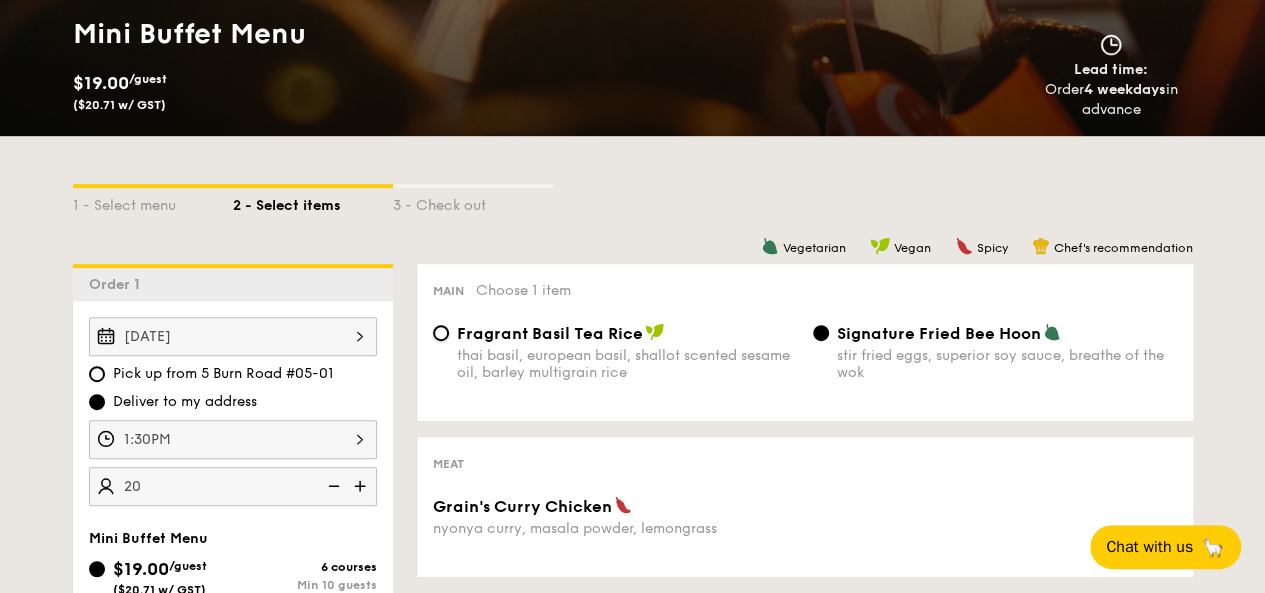 click on "Fragrant Basil Tea Rice thai basil, european basil, shallot scented sesame oil, barley multigrain rice" at bounding box center [441, 333] 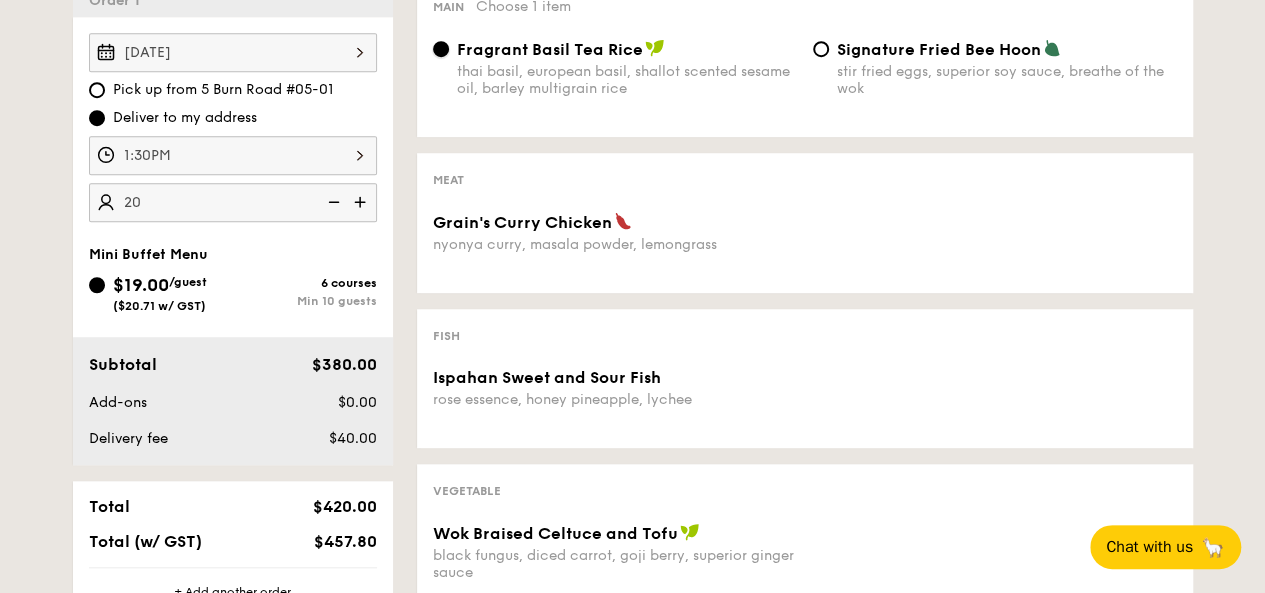 scroll, scrollTop: 300, scrollLeft: 0, axis: vertical 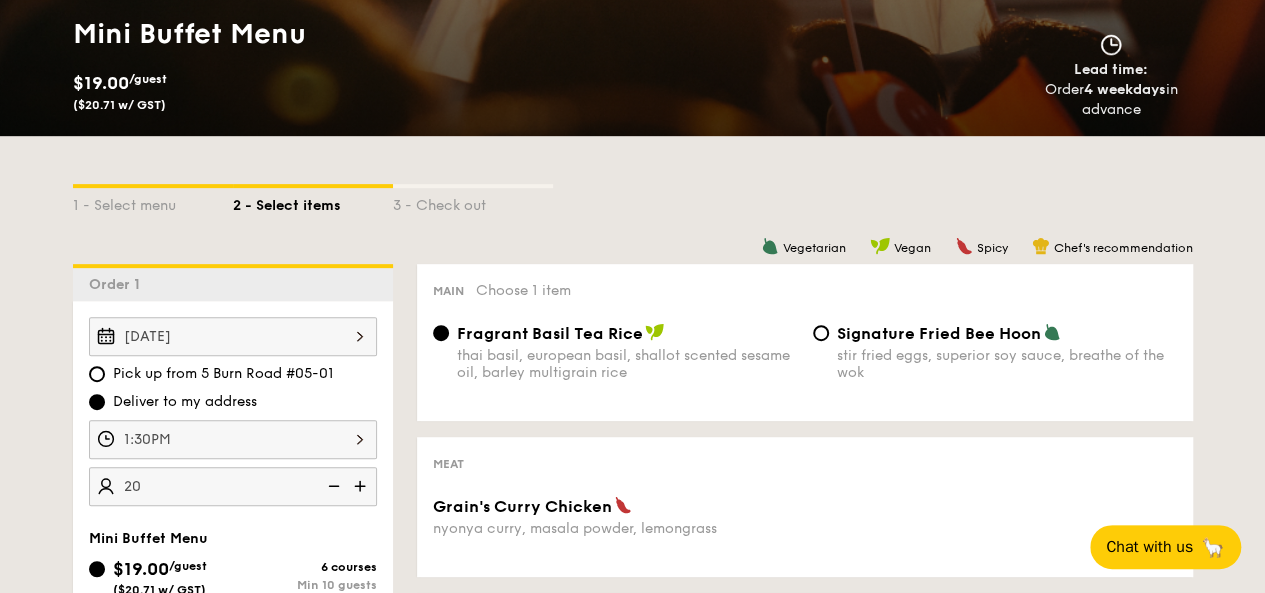 click on "stir fried eggs, superior soy sauce, breathe of the wok" at bounding box center (1007, 364) 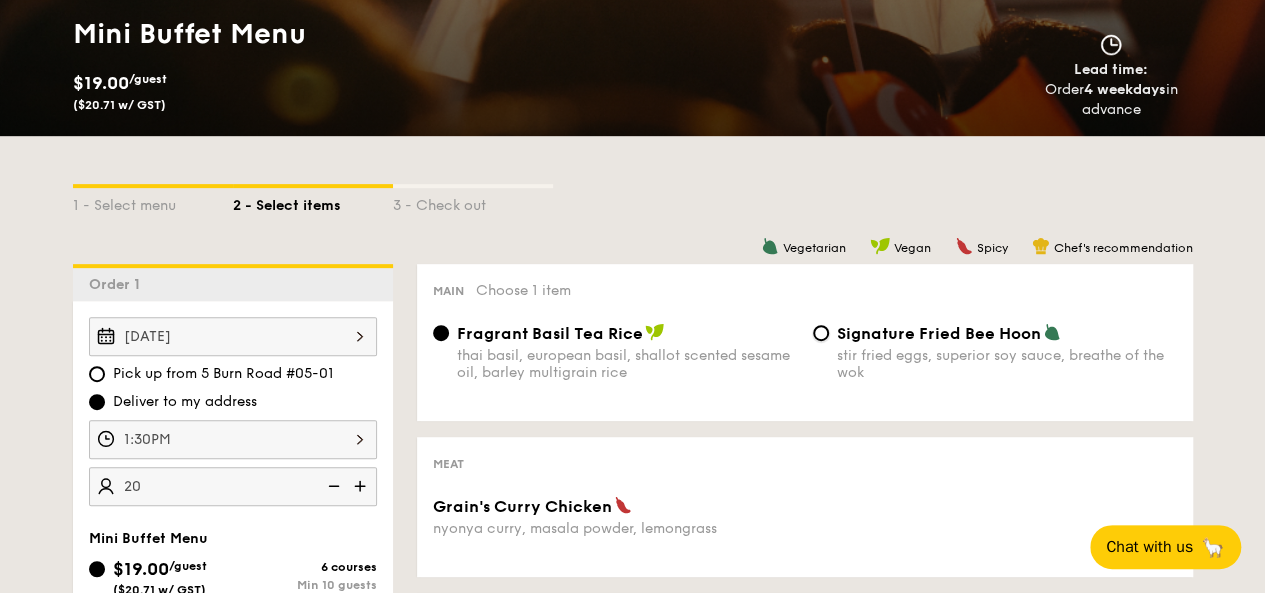 click on "Signature Fried Bee Hoon stir fried eggs, superior soy sauce, breathe of the wok" at bounding box center (821, 333) 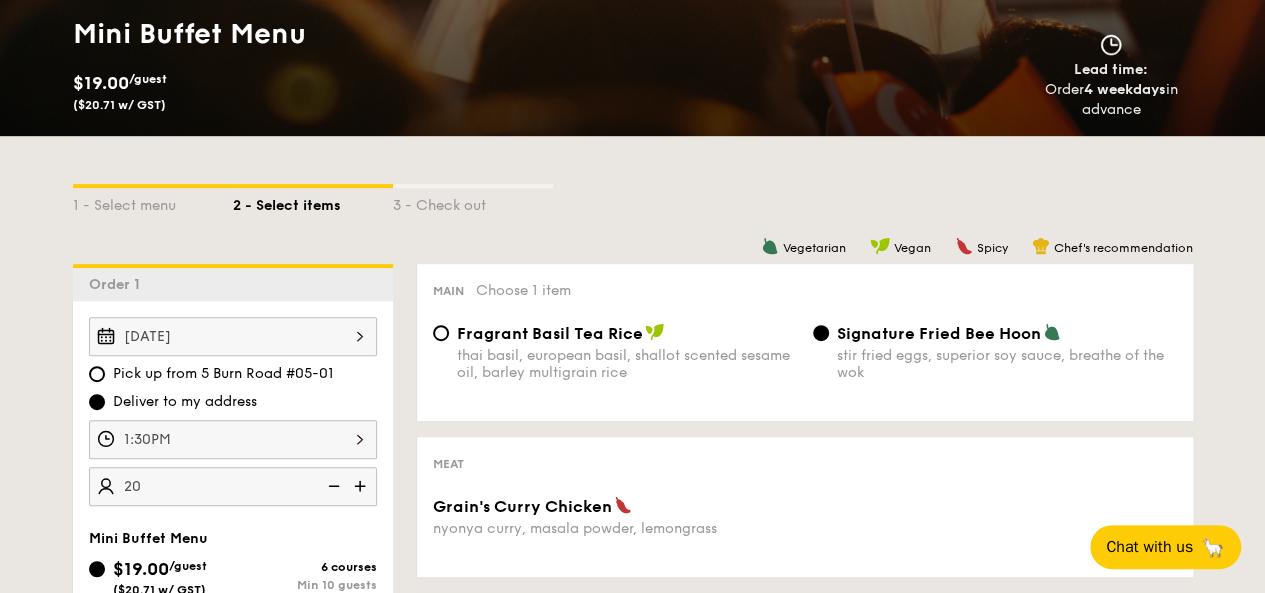 click on "1 - Select menu
2 - Select items
3 - Check out" at bounding box center [633, 200] 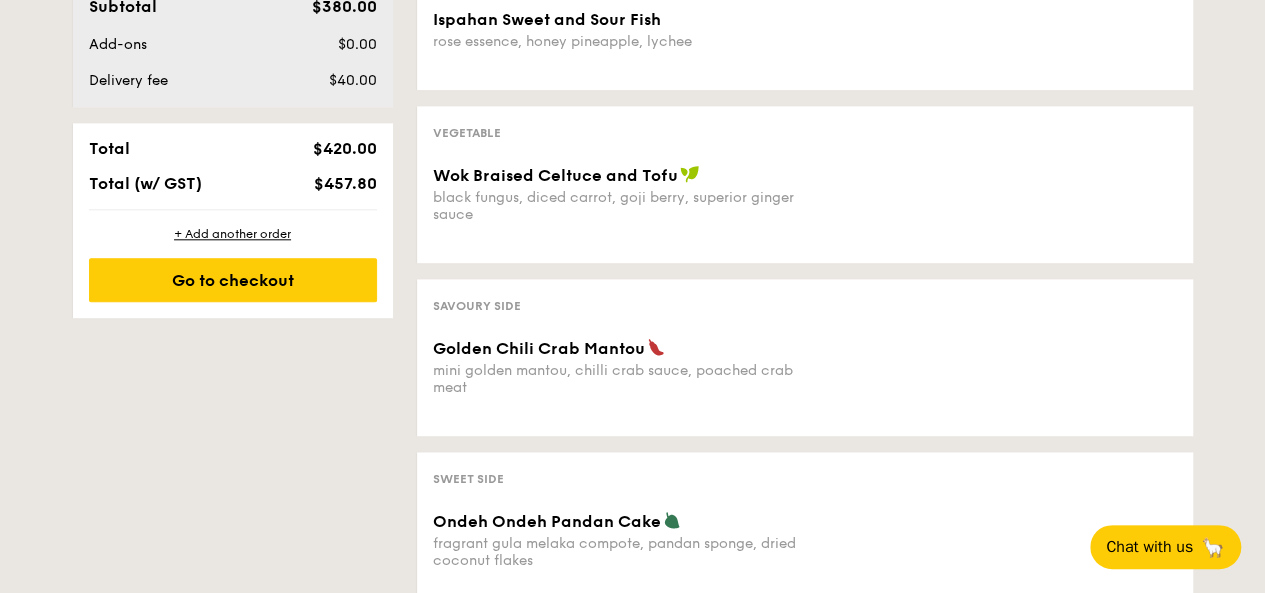 scroll, scrollTop: 900, scrollLeft: 0, axis: vertical 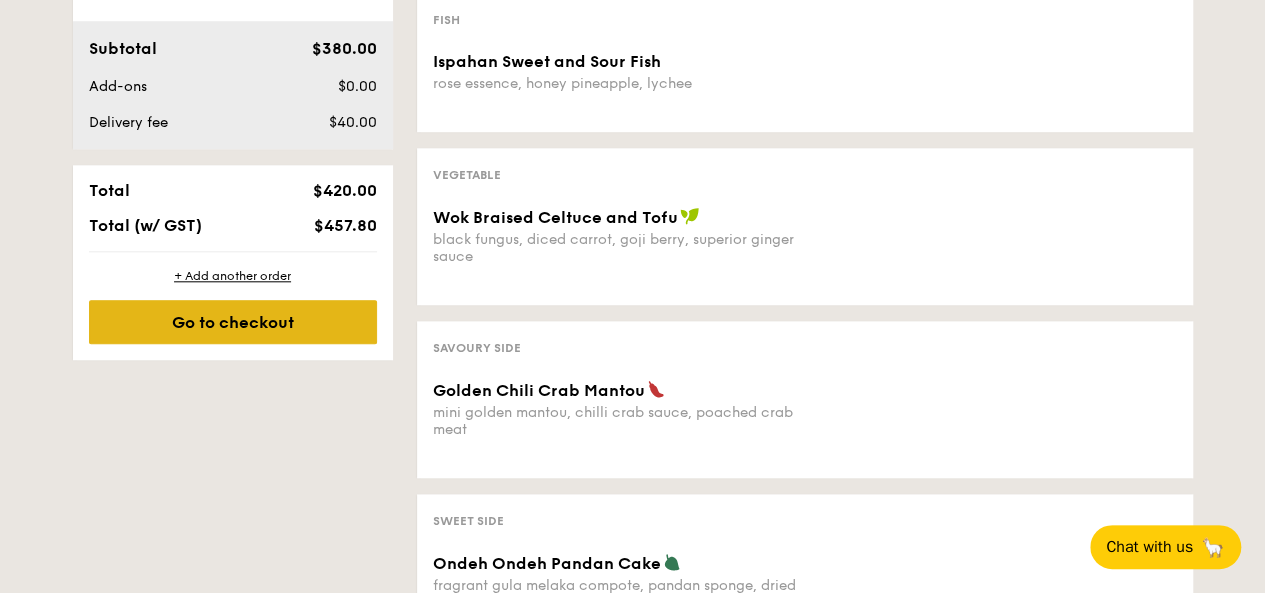 click on "Go to checkout" at bounding box center (233, 322) 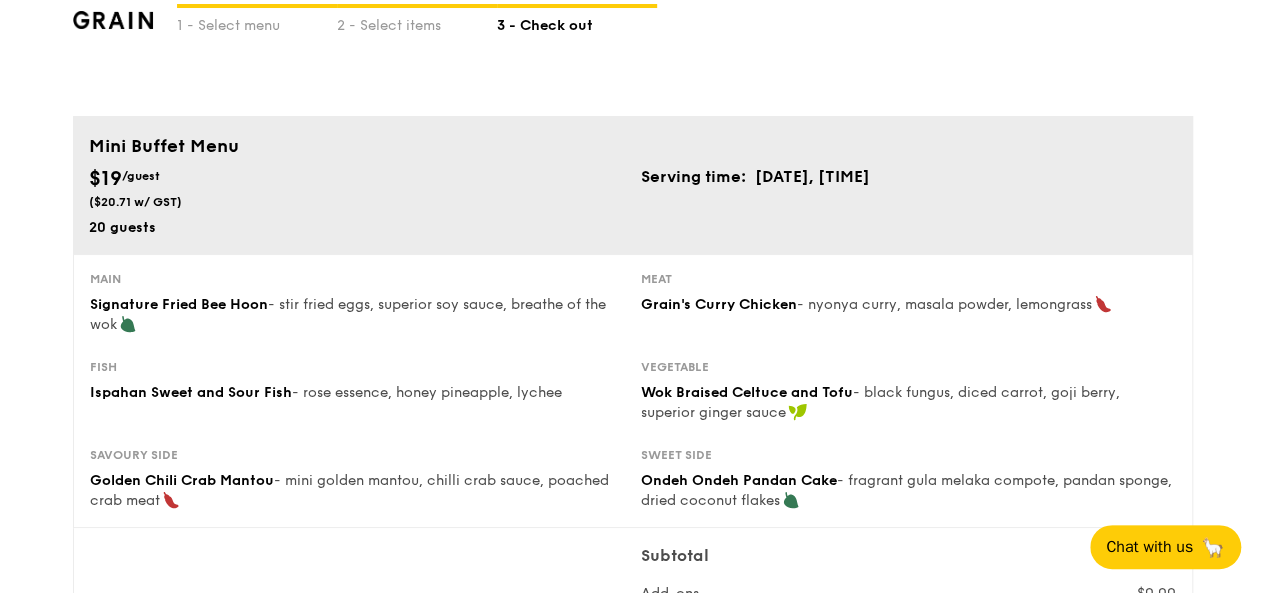 scroll, scrollTop: 0, scrollLeft: 0, axis: both 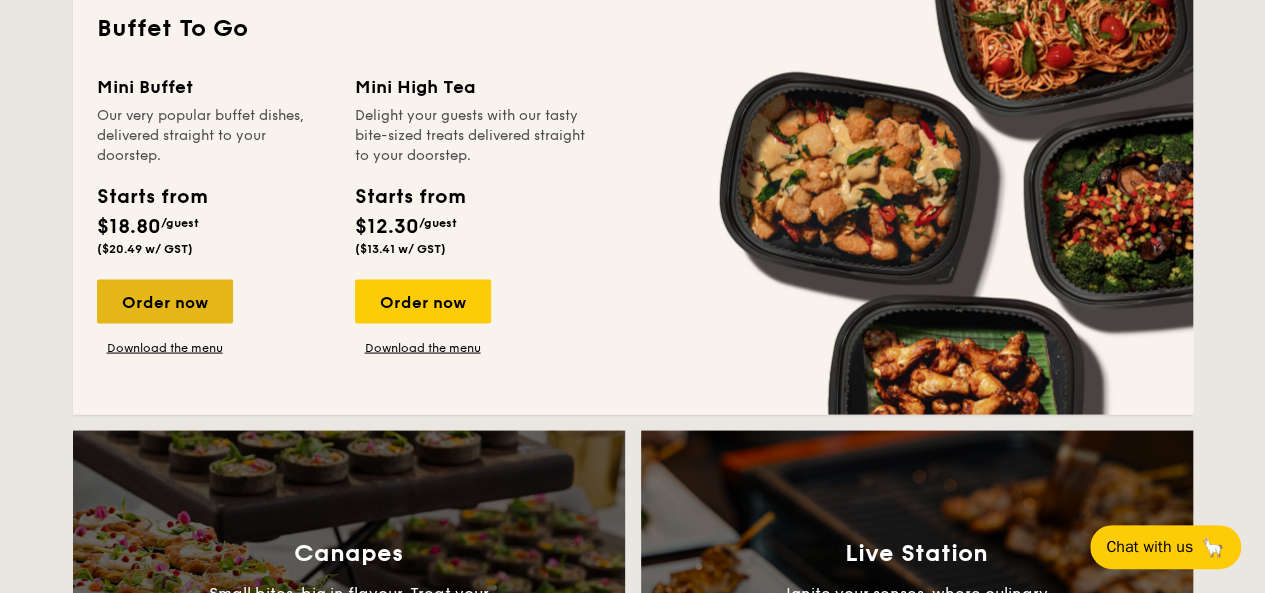 click on "Order now" at bounding box center [165, 301] 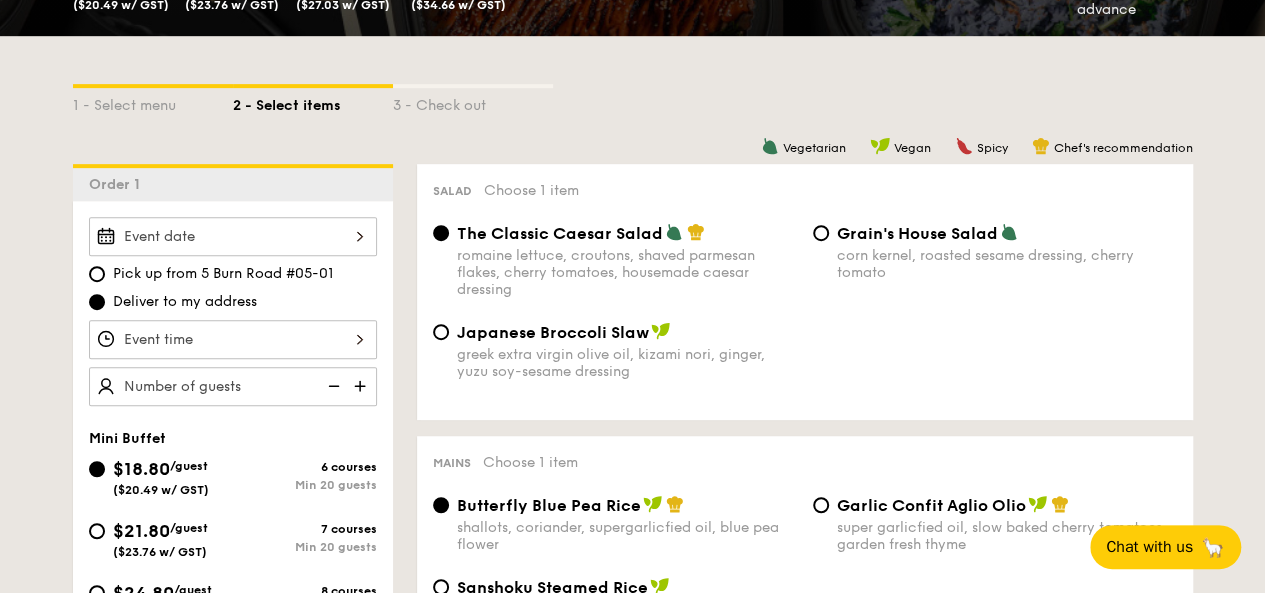 scroll, scrollTop: 500, scrollLeft: 0, axis: vertical 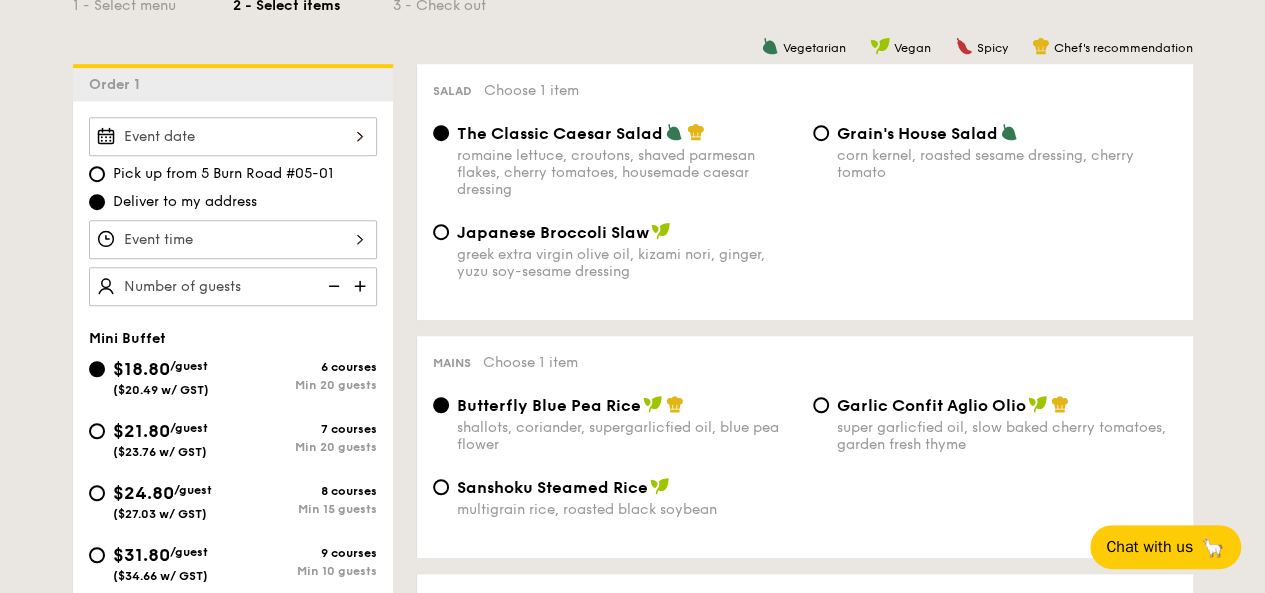 click on "$24.80
/guest
($27.03 w/ GST)" at bounding box center (161, 500) 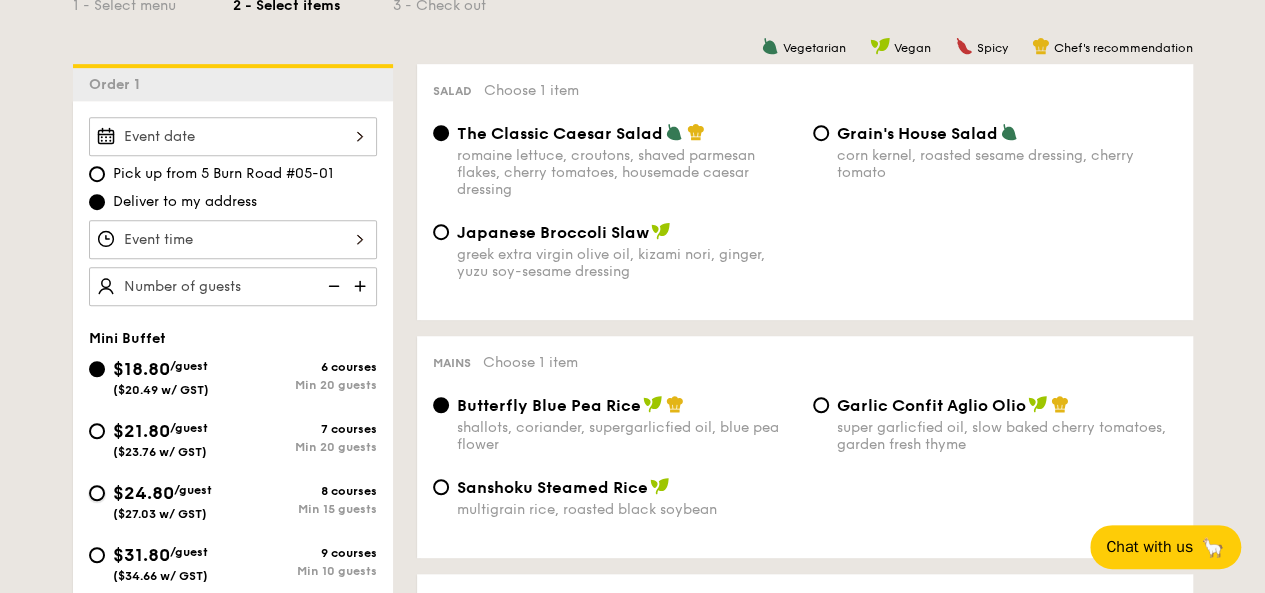 click on "$24.80
/guest
($27.03 w/ GST)
8 courses
Min 15 guests" at bounding box center [97, 493] 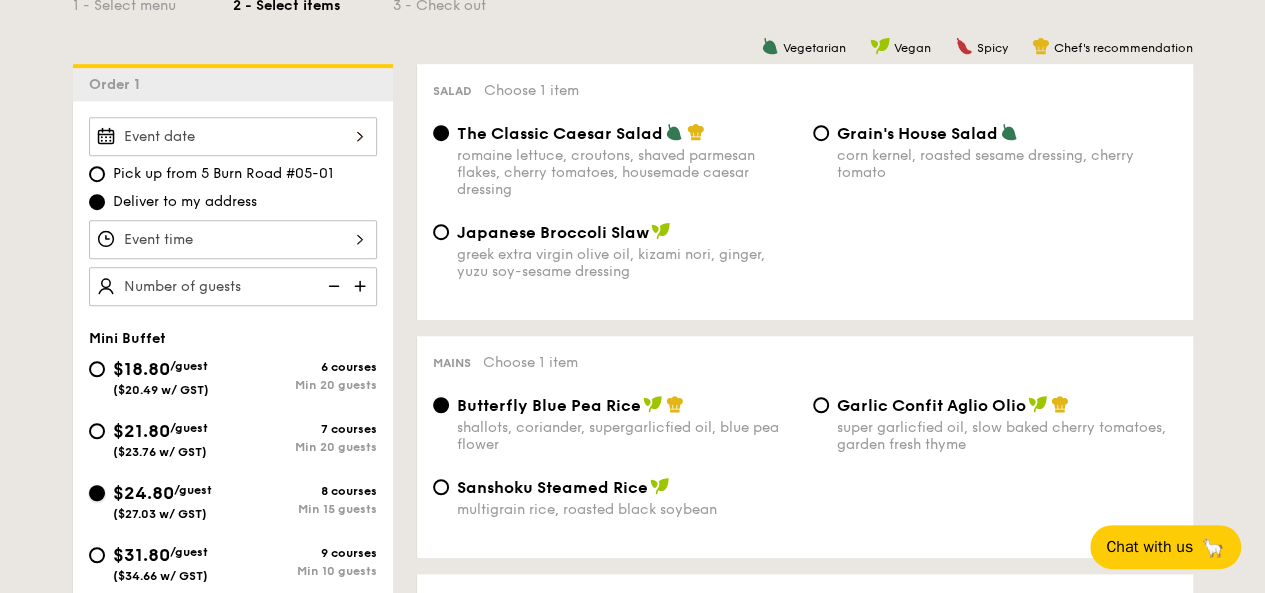 radio on "true" 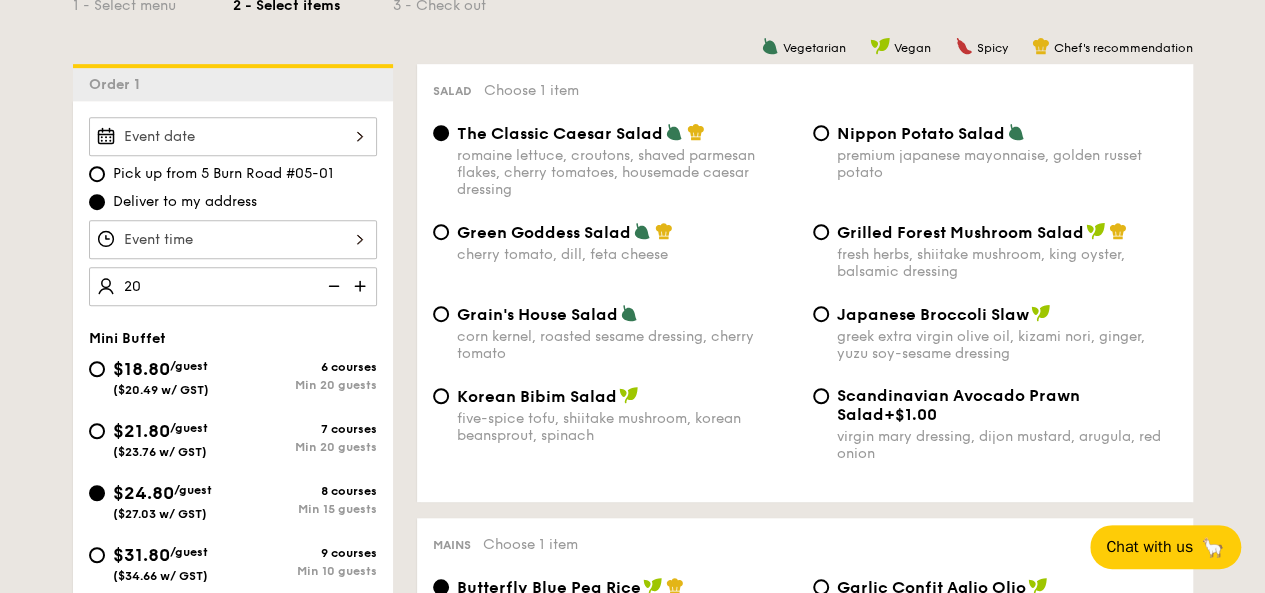 type on "20 guests" 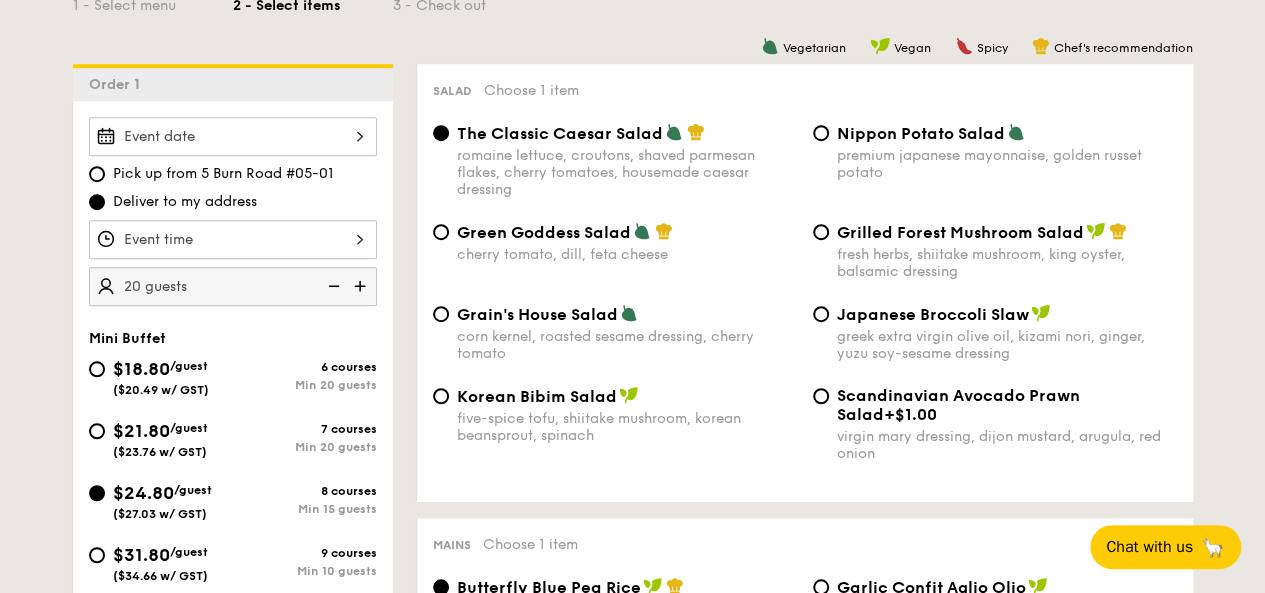 click on "1 - Select menu
2 - Select items
3 - Check out
Order 1
Pick up from [NUMBER] [STREET] #[NUMBER]-[NUMBER]
Deliver to my address
[NUMBER] guests
Mini Buffet
[PRICE]
/guest
([PRICE] w/ GST)
6 courses
Min [NUMBER] guests
[PRICE]
/guest
([PRICE] w/ GST)
7 courses
Min [NUMBER] guests
[PRICE]
/guest
([PRICE] w/ GST)
8 courses
Min [NUMBER] guests
[PRICE]
/guest
([PRICE] w/ GST)
9 courses
Min [NUMBER] guests
Subtotal
[PRICE]
Add-ons
[PRICE]
Delivery fee
[PRICE]
Total
[PRICE]
Total (w/ GST)
[PRICE]
+ Add another order" at bounding box center [632, 2990] 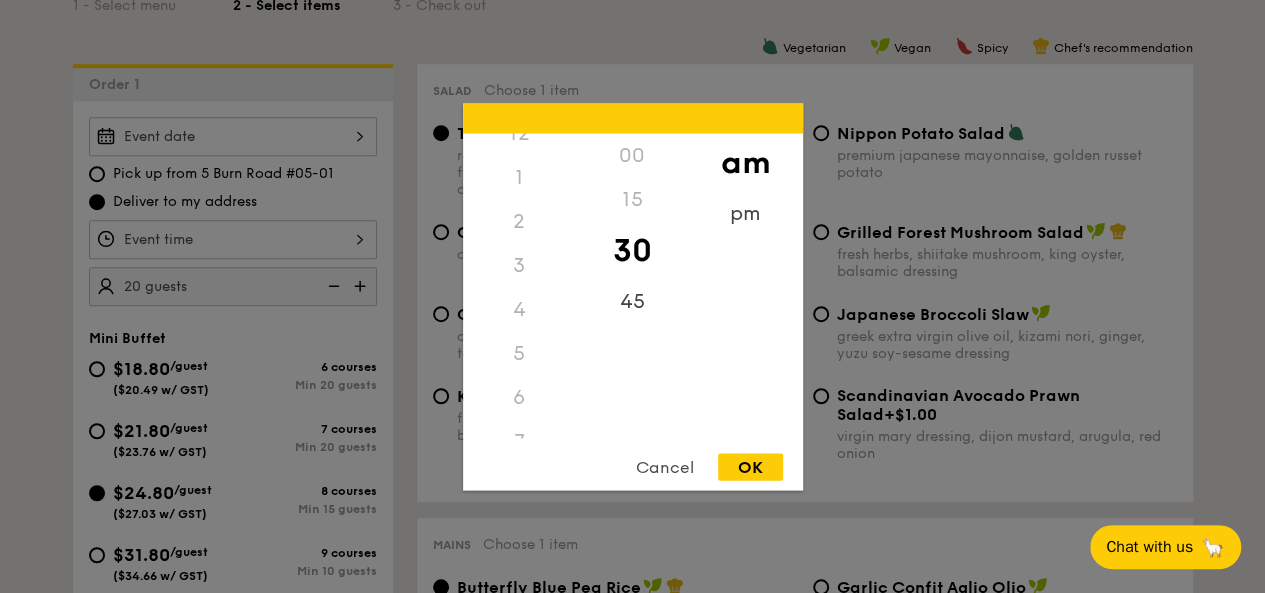 scroll, scrollTop: 0, scrollLeft: 0, axis: both 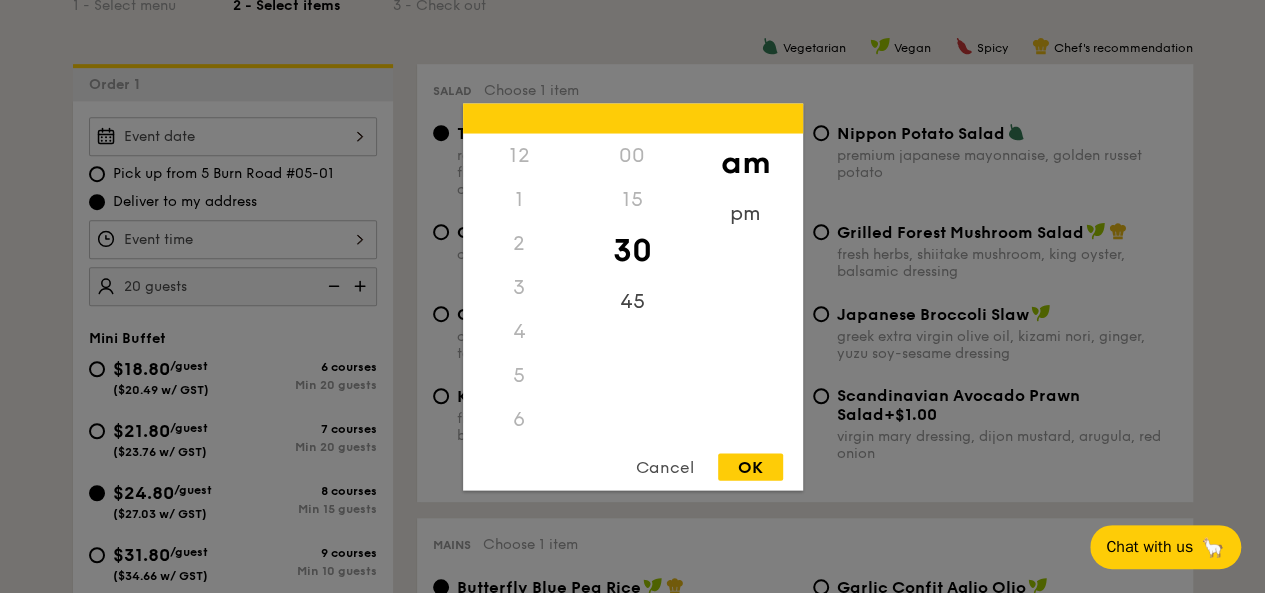 click on "1" at bounding box center (519, 199) 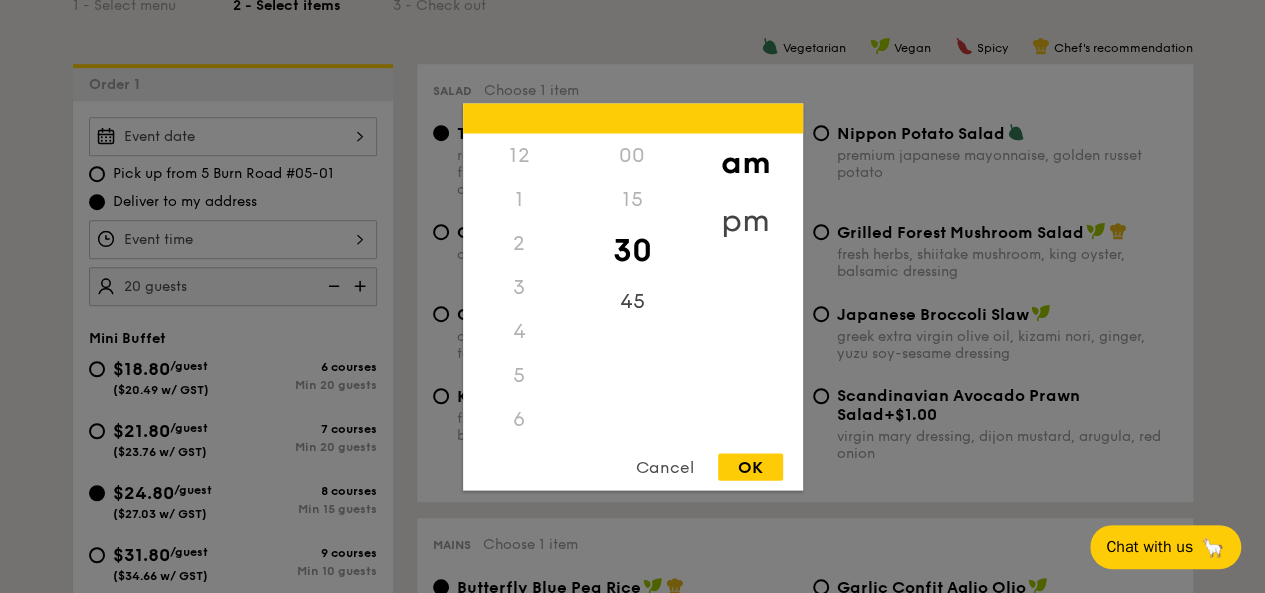 click on "pm" at bounding box center (745, 220) 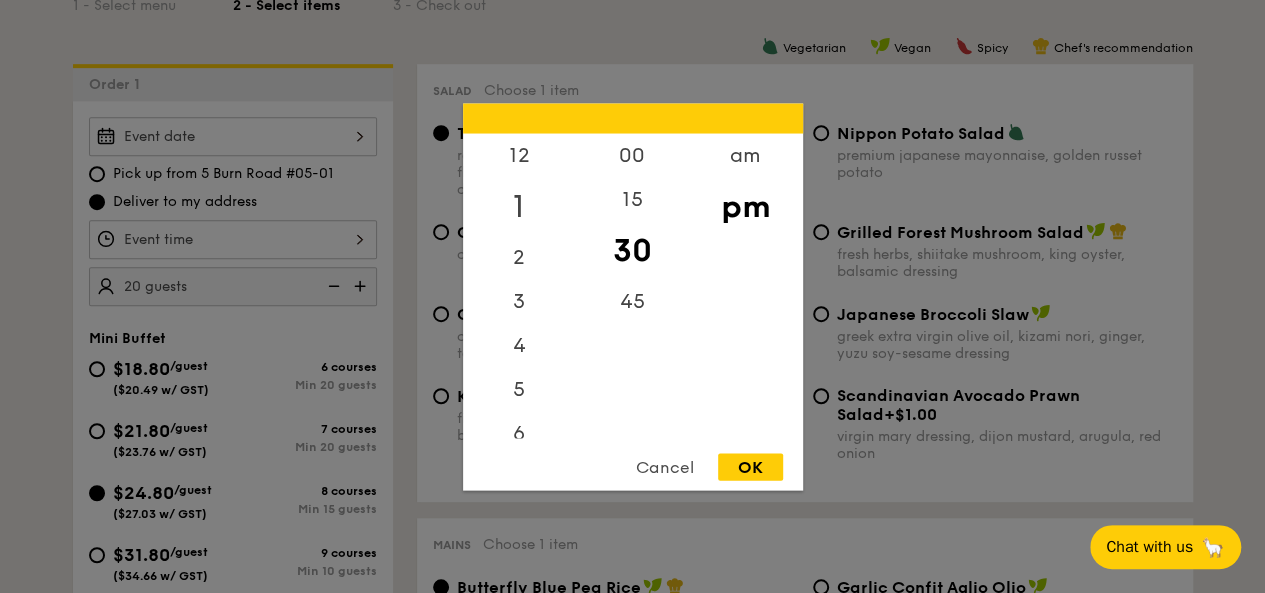 click on "1" at bounding box center [519, 206] 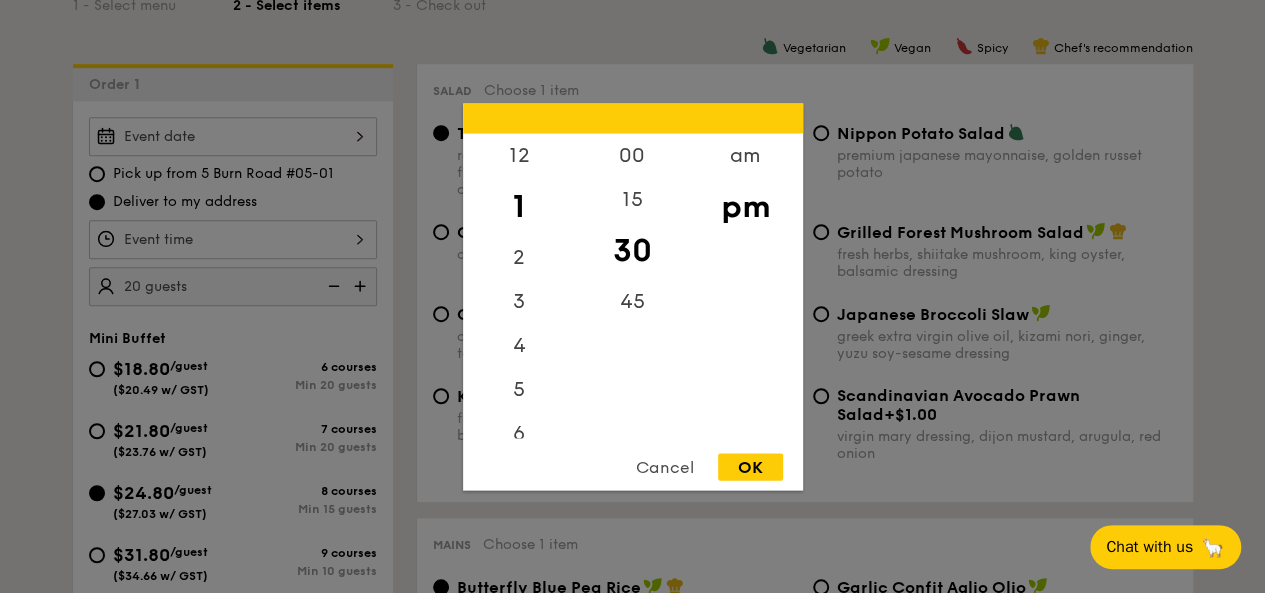 click on "OK" at bounding box center [750, 466] 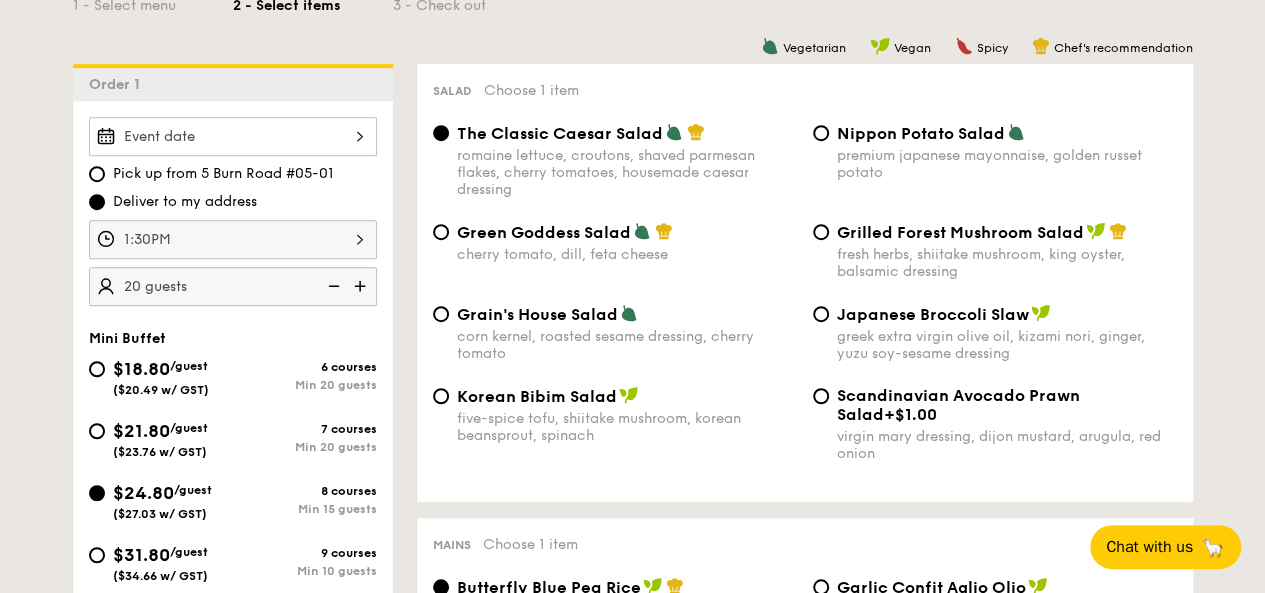 click on "fresh herbs, shiitake mushroom, king oyster, balsamic dressing" at bounding box center [1007, 263] 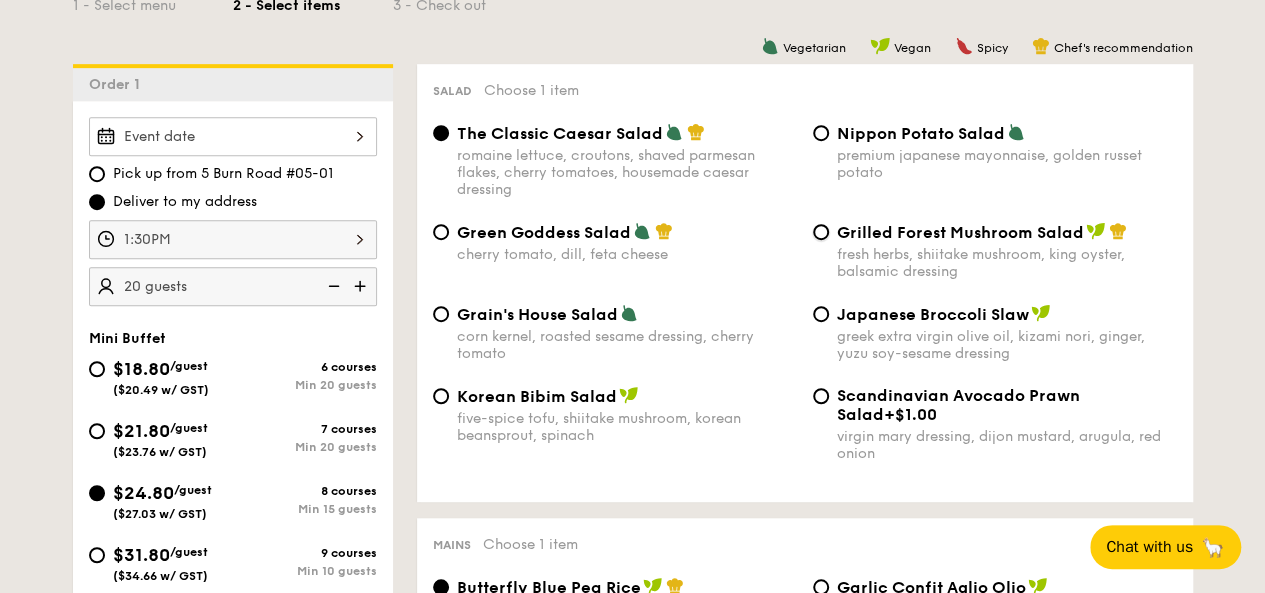 click on "Grilled Forest Mushroom Salad fresh herbs, shiitake mushroom, king oyster, balsamic dressing" at bounding box center (821, 232) 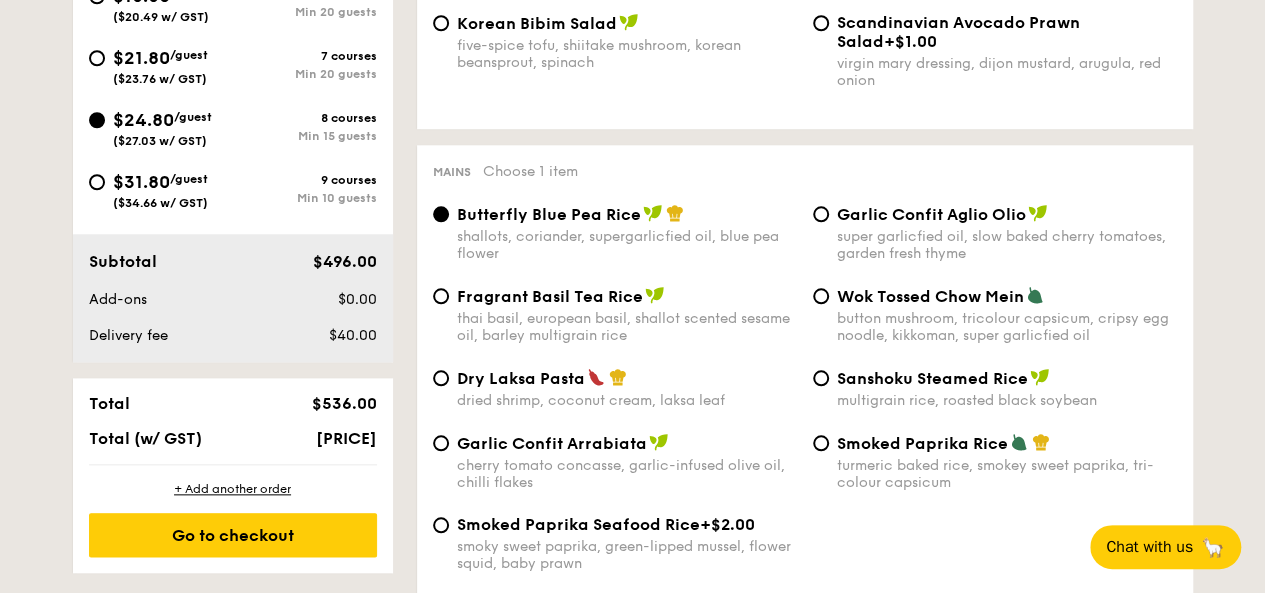 scroll, scrollTop: 900, scrollLeft: 0, axis: vertical 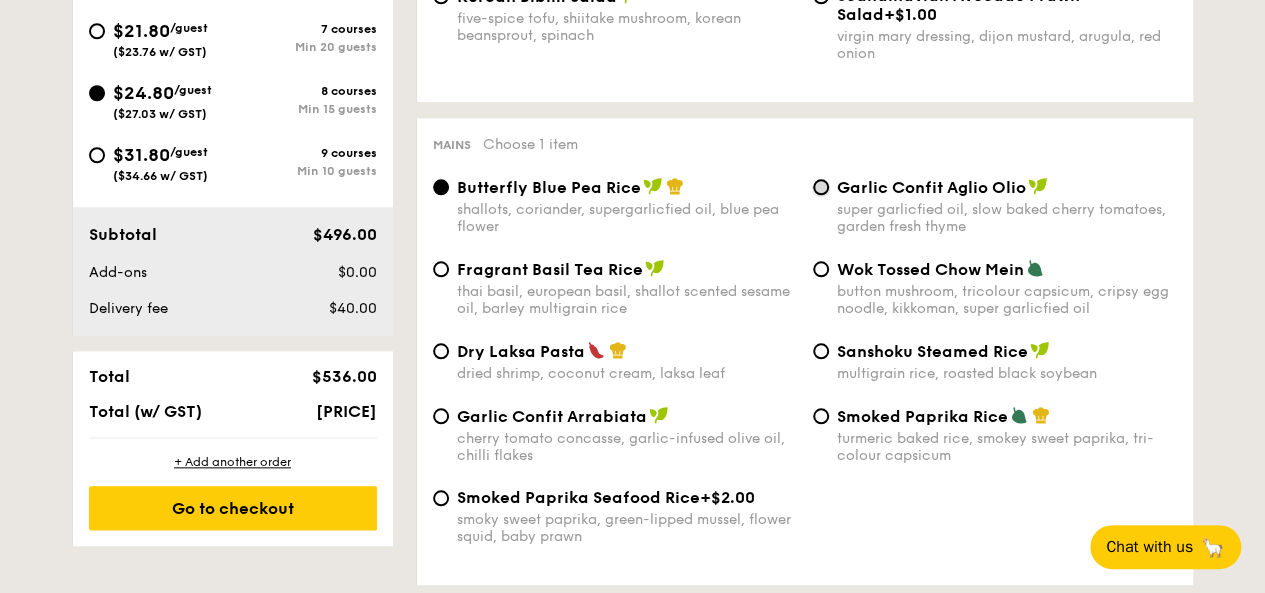 click on "Garlic Confit Aglio Olio super garlicfied oil, slow baked cherry tomatoes, garden fresh thyme" at bounding box center [821, 187] 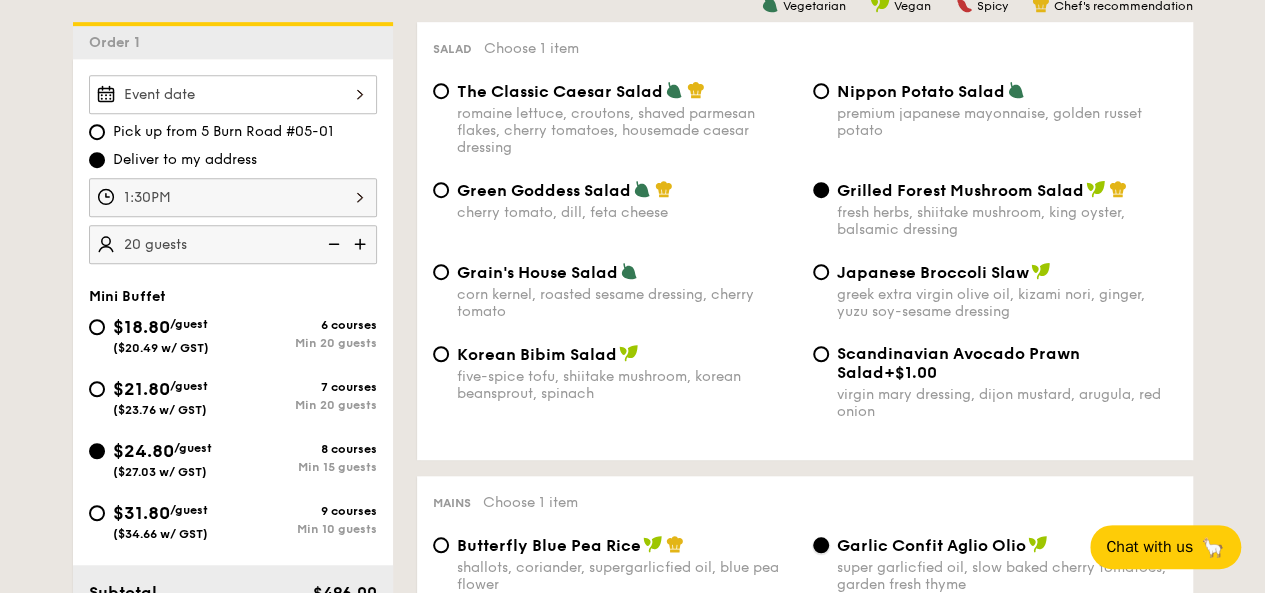 scroll, scrollTop: 500, scrollLeft: 0, axis: vertical 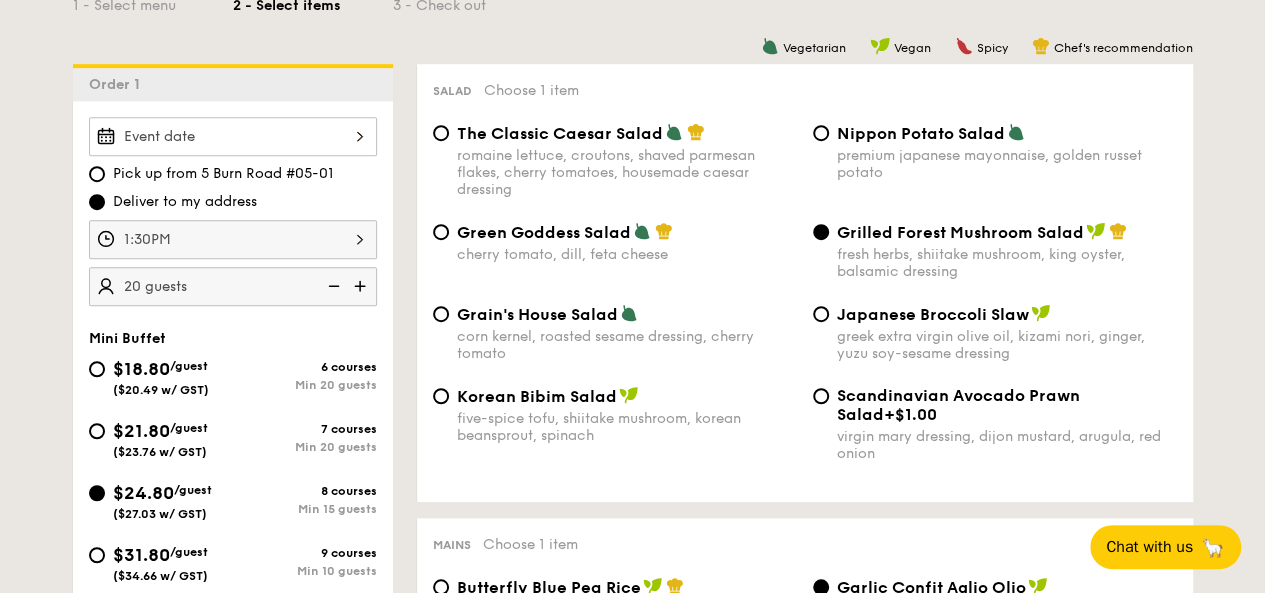 click at bounding box center [233, 136] 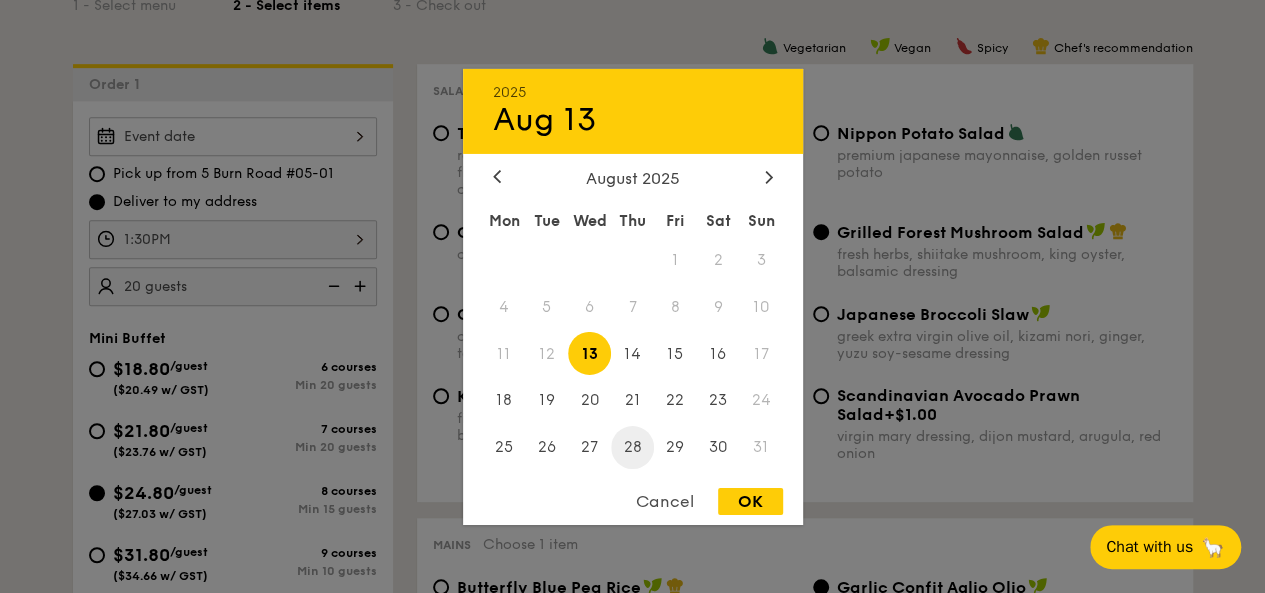 click on "28" at bounding box center (632, 447) 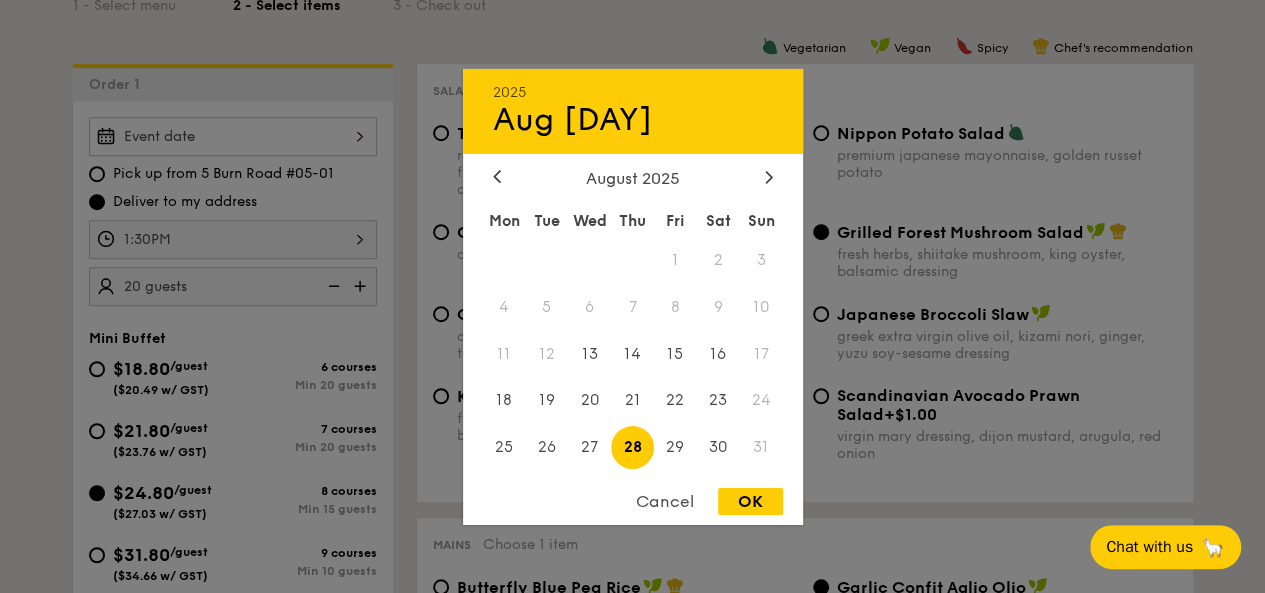 click on "OK" at bounding box center [750, 501] 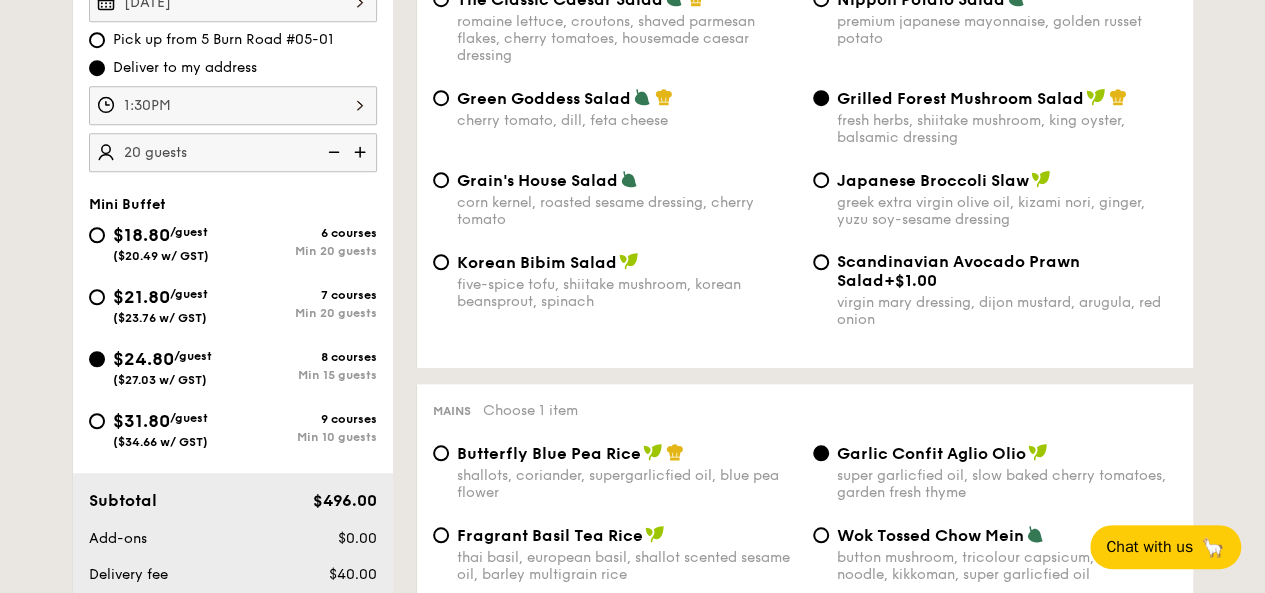 scroll, scrollTop: 600, scrollLeft: 0, axis: vertical 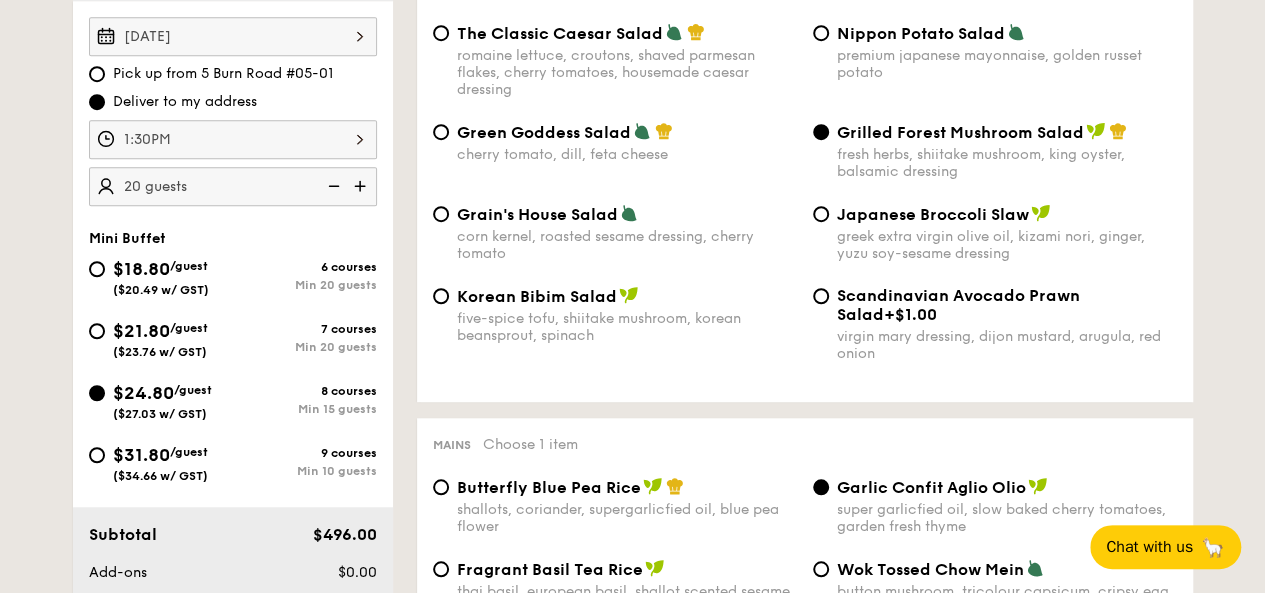 click on "Pick up from 5 Burn Road #05-01" at bounding box center (223, 74) 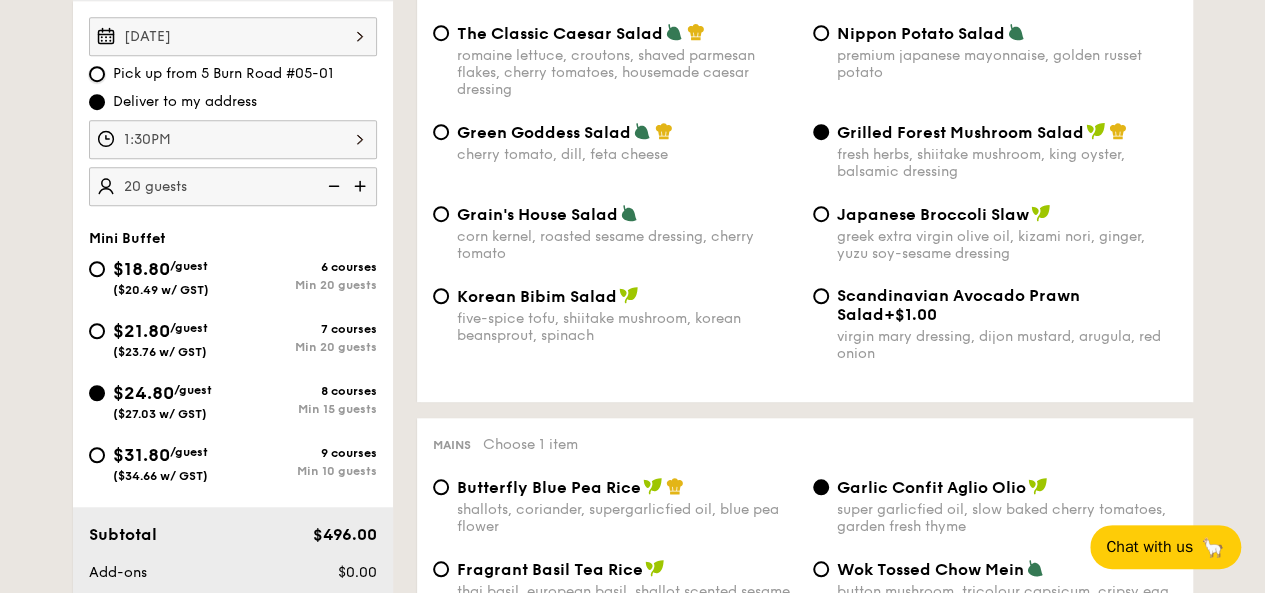 click on "Pick up from 5 Burn Road #05-01" at bounding box center [97, 74] 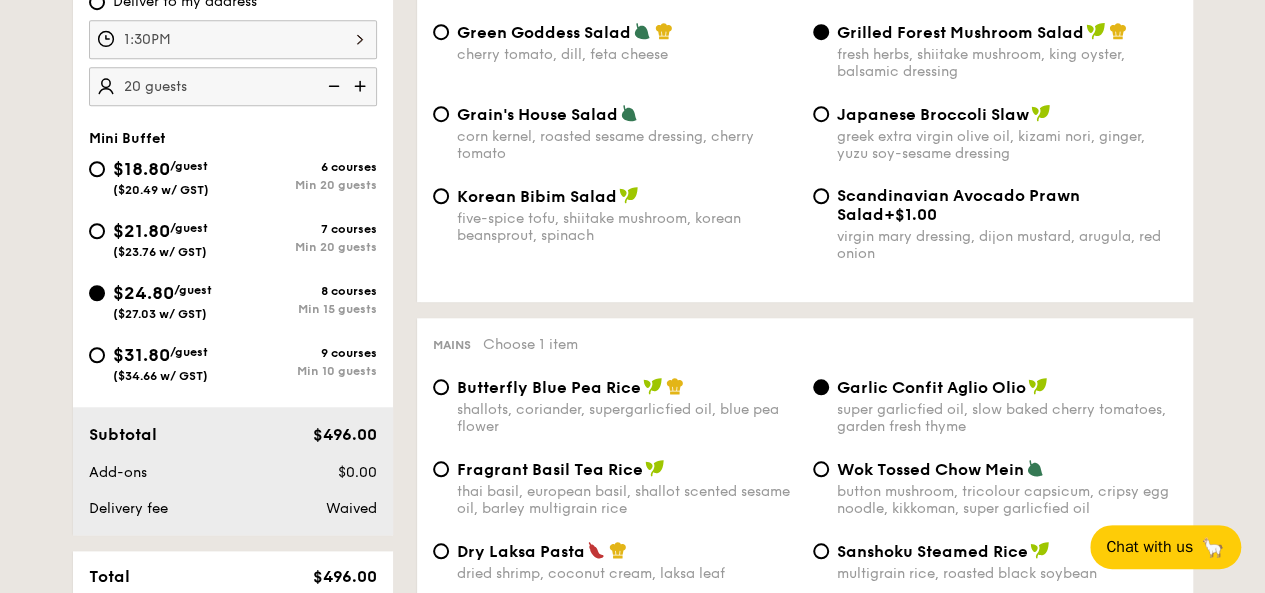 scroll, scrollTop: 600, scrollLeft: 0, axis: vertical 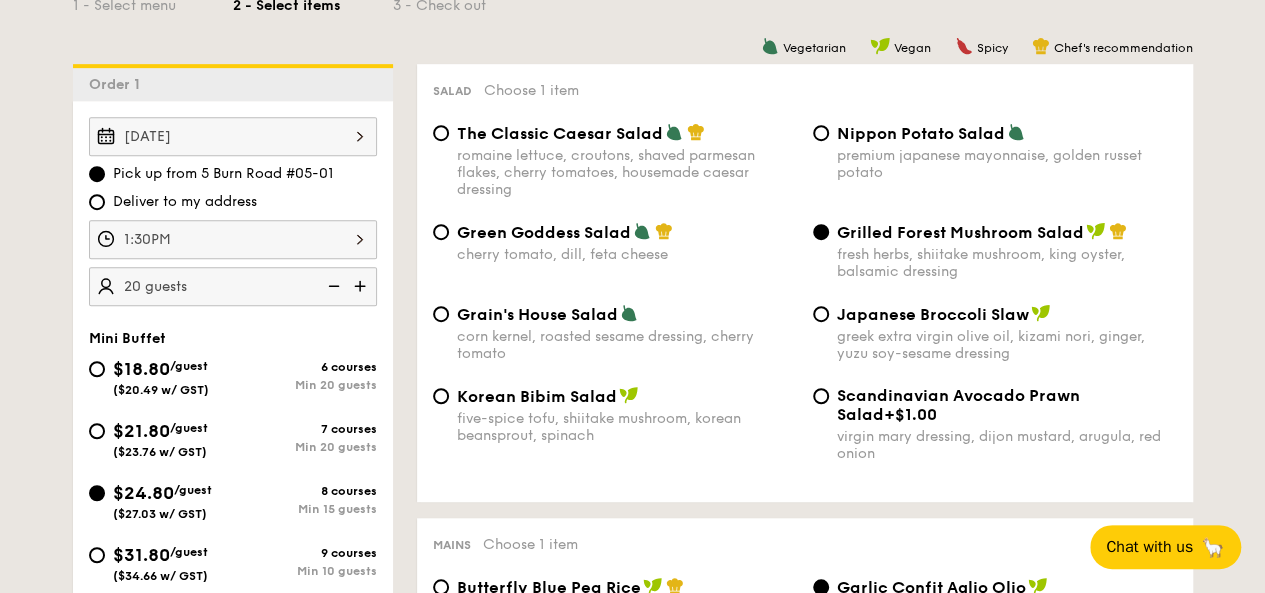 click on "Deliver to my address" at bounding box center [185, 202] 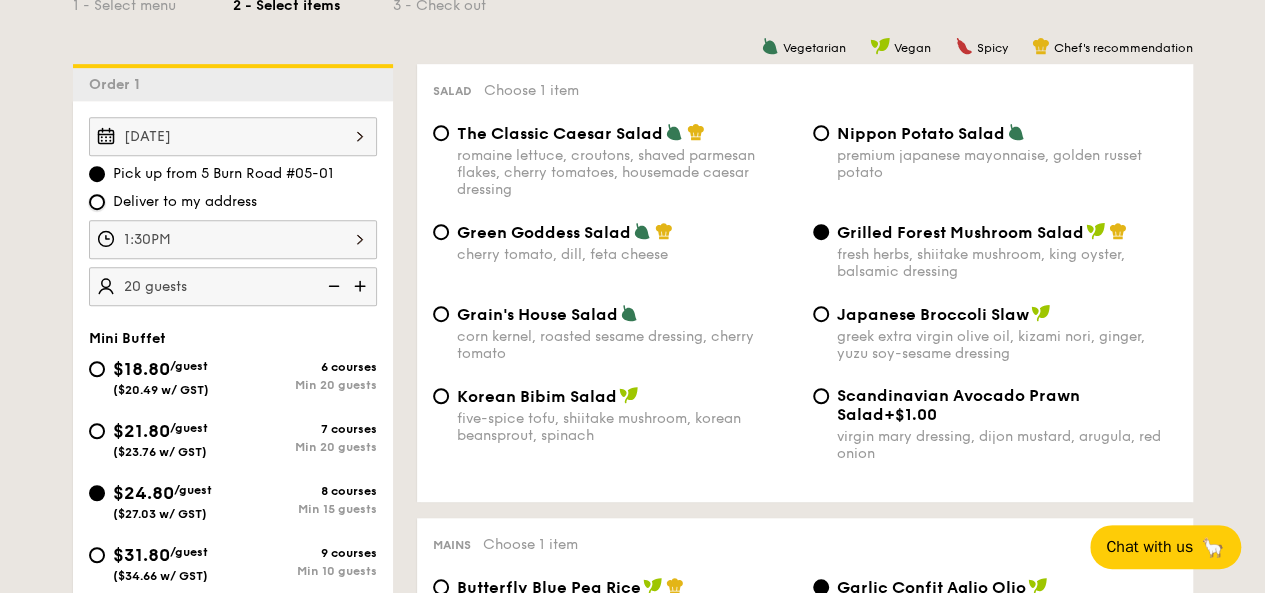 click on "Deliver to my address" at bounding box center (97, 202) 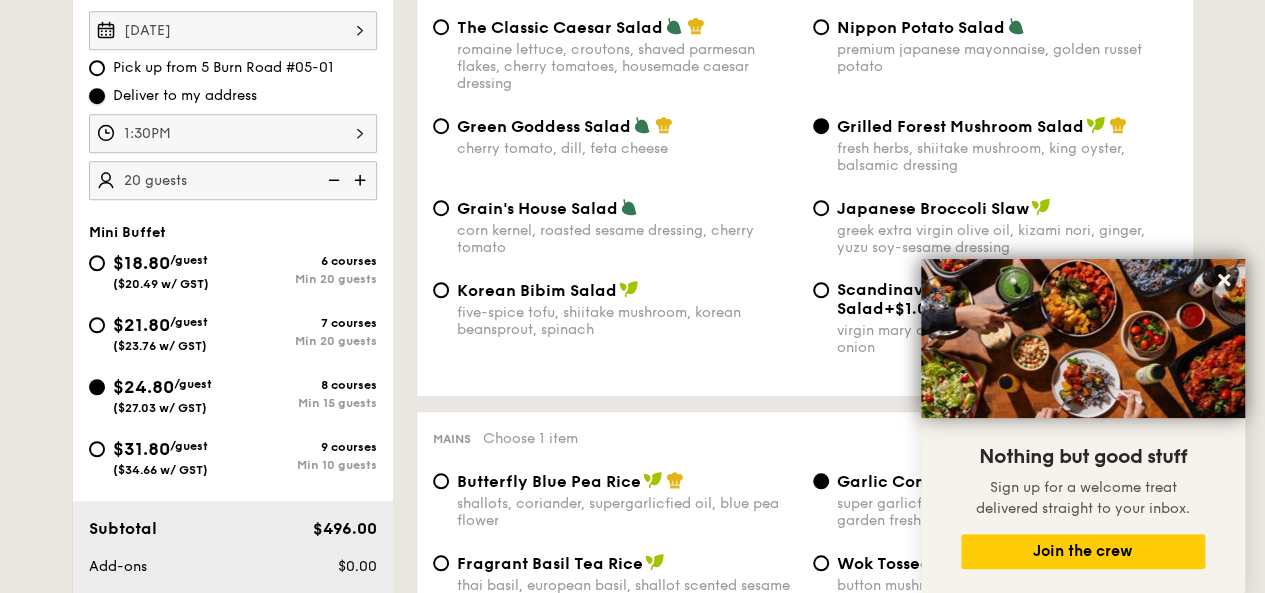 scroll, scrollTop: 600, scrollLeft: 0, axis: vertical 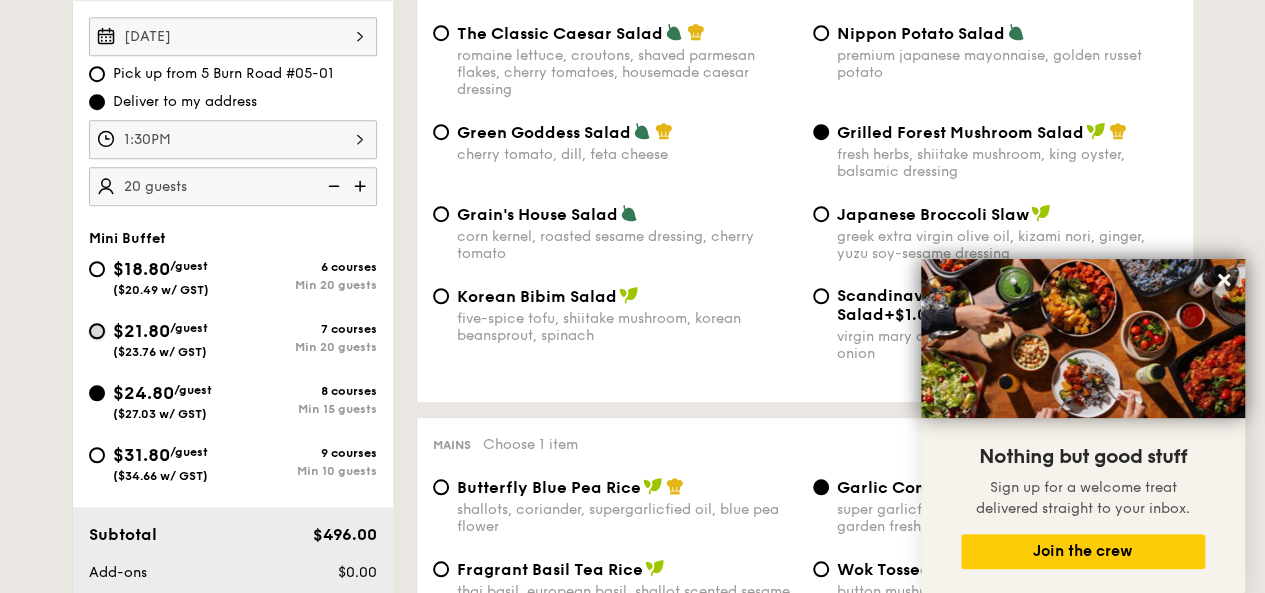 click on "$21.80
/guest
($23.76 w/ GST)
7 courses
Min 20 guests" at bounding box center (97, 331) 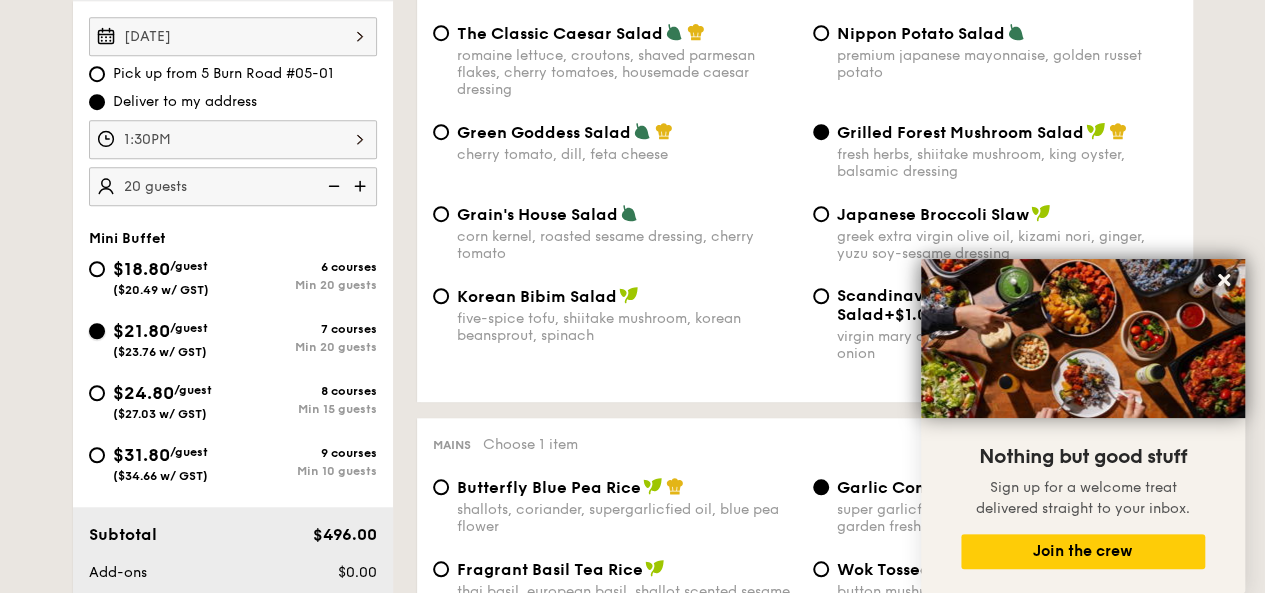 radio on "true" 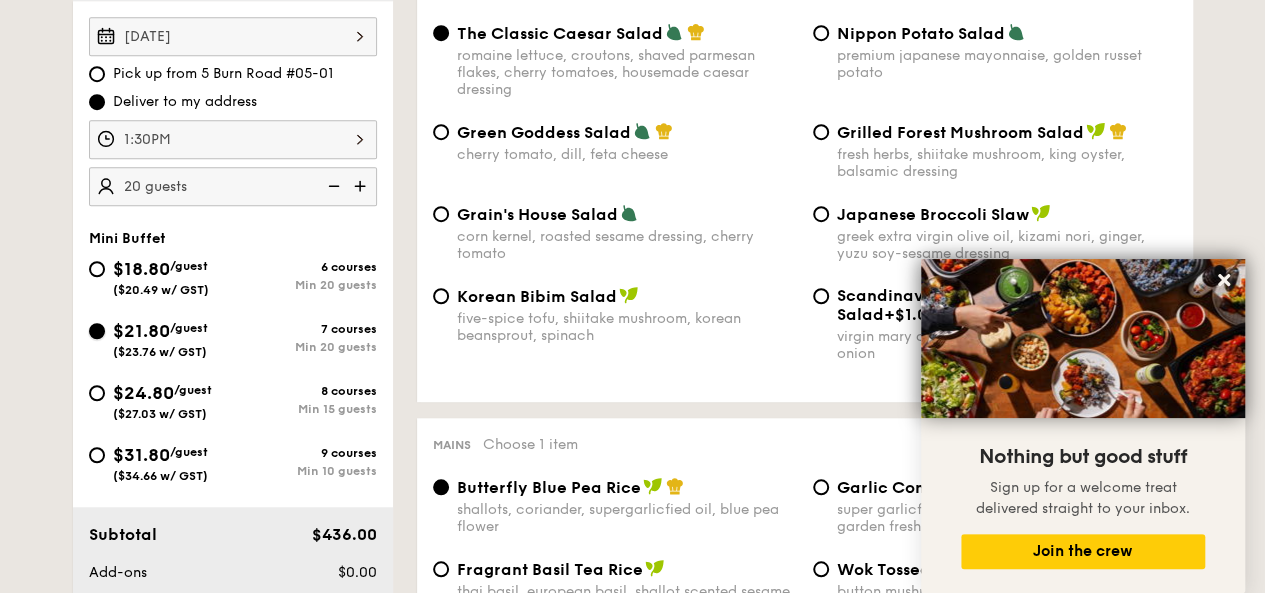 scroll, scrollTop: 900, scrollLeft: 0, axis: vertical 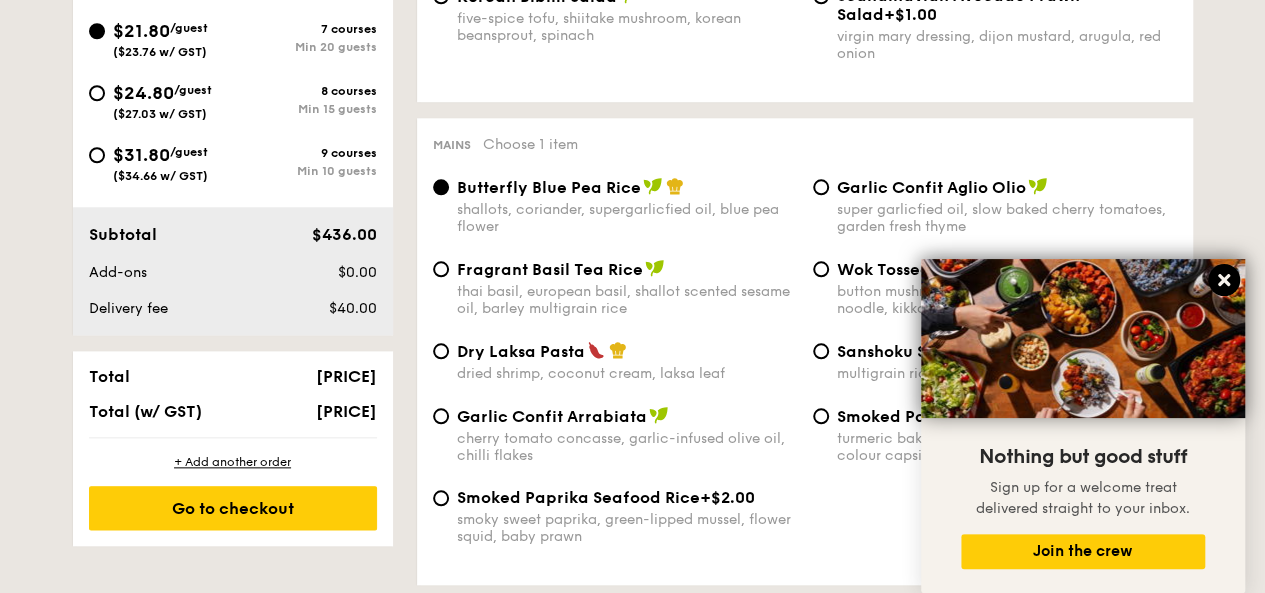 click 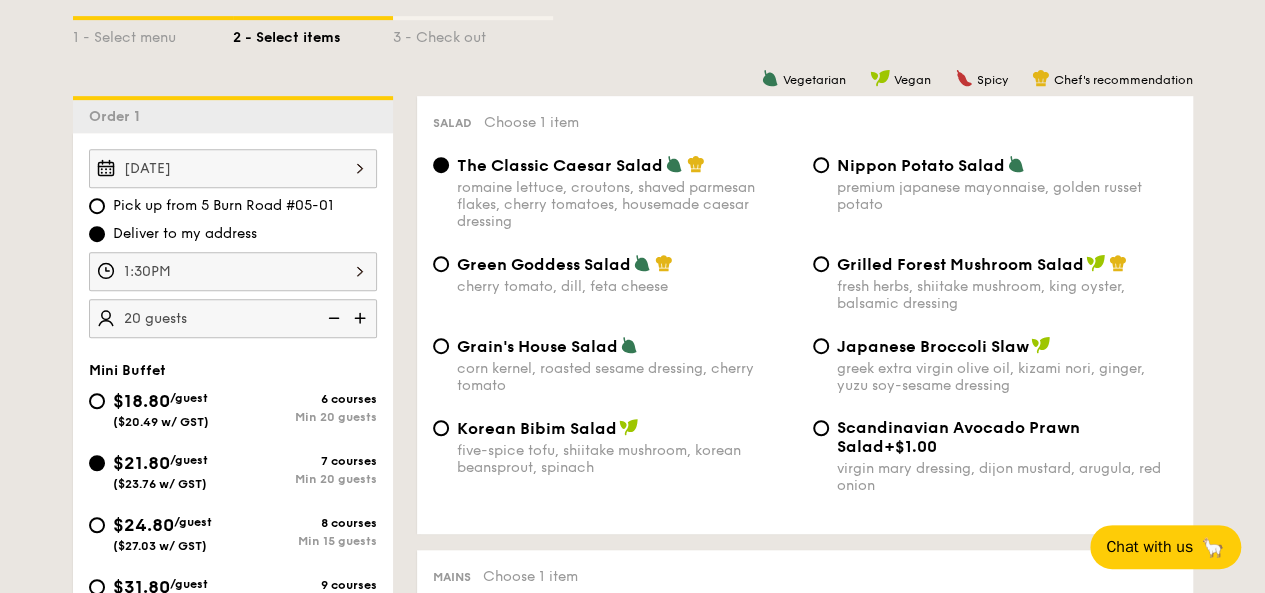 scroll, scrollTop: 500, scrollLeft: 0, axis: vertical 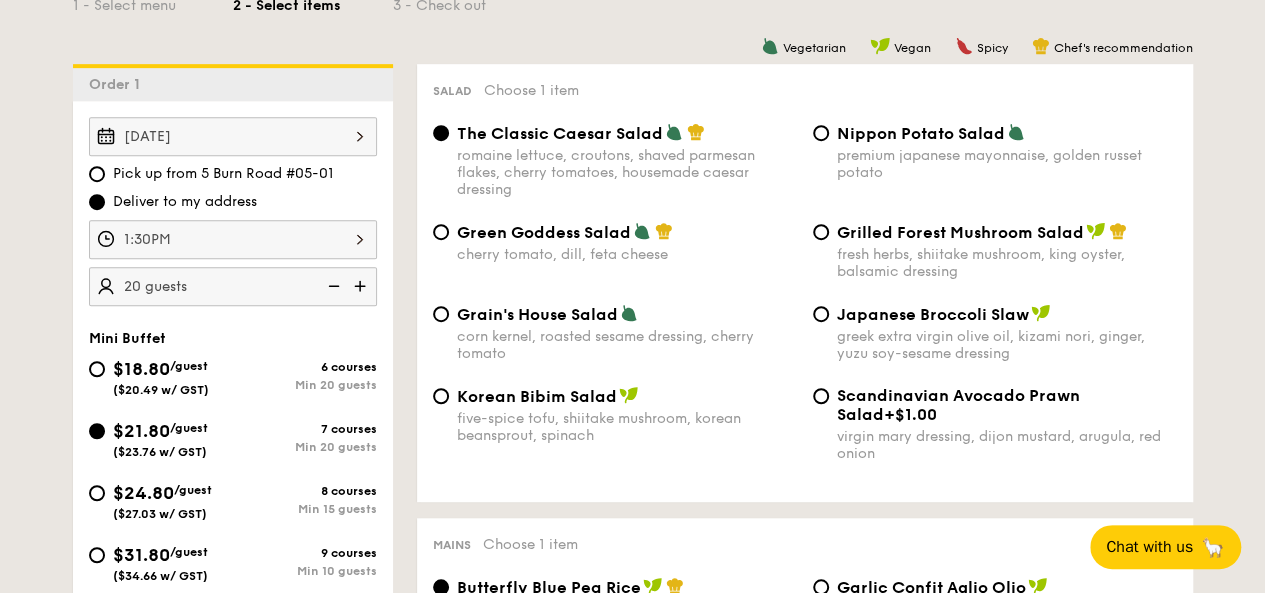 click on "Grilled Forest Mushroom Salad" at bounding box center [960, 232] 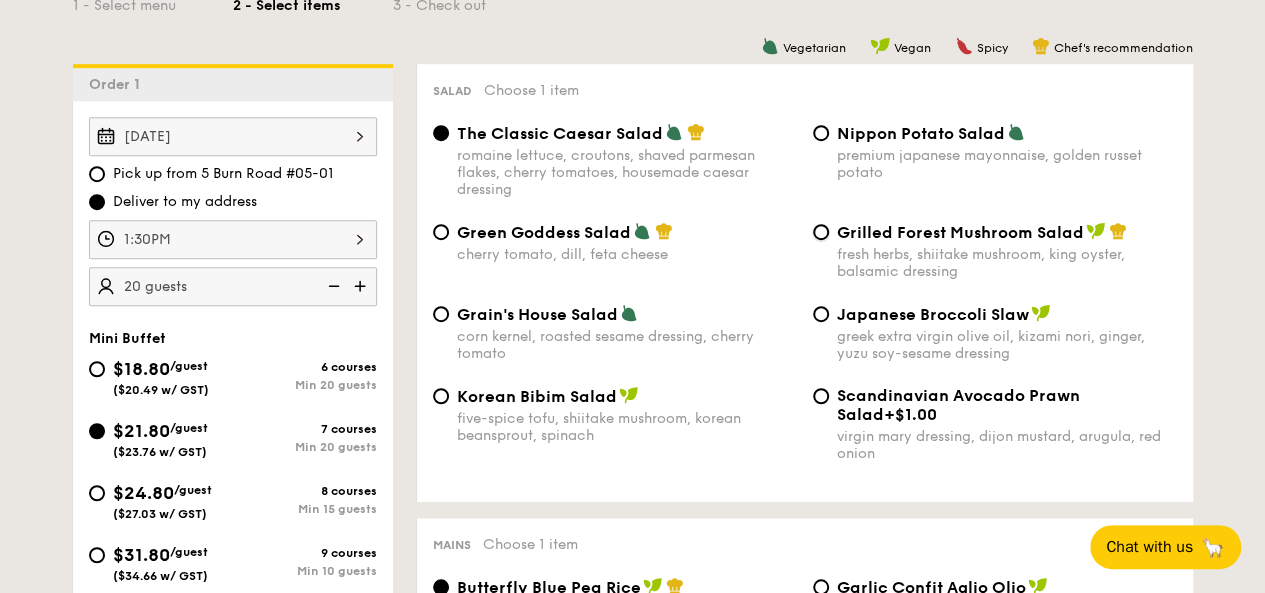 click on "Grilled Forest Mushroom Salad fresh herbs, shiitake mushroom, king oyster, balsamic dressing" at bounding box center (821, 232) 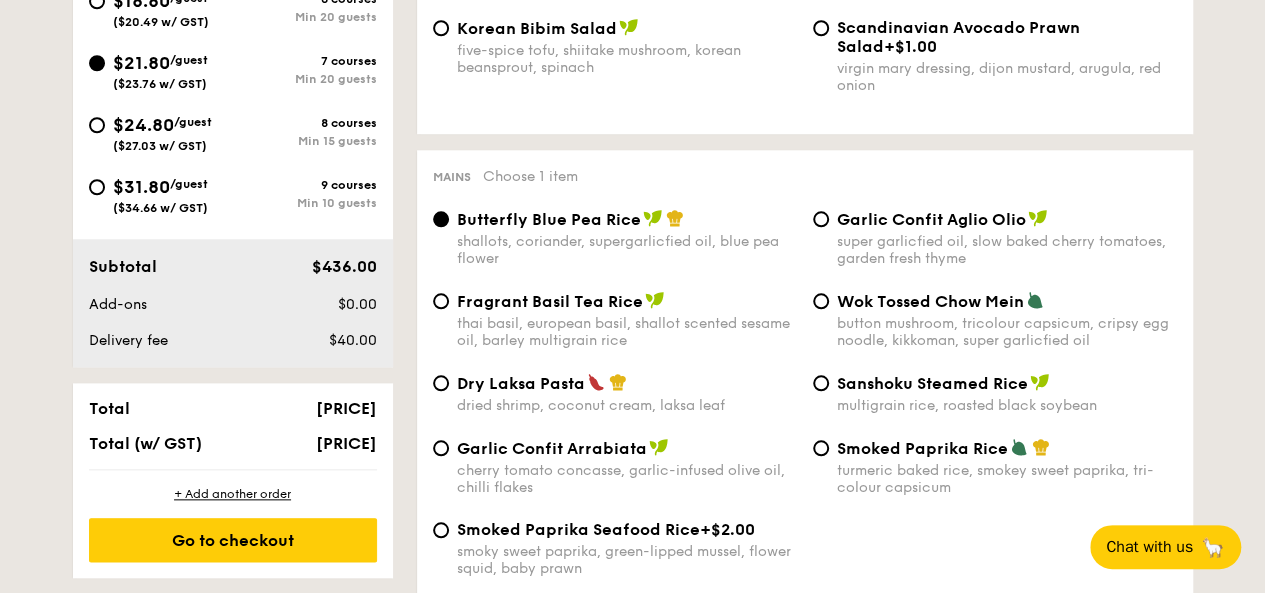 scroll, scrollTop: 900, scrollLeft: 0, axis: vertical 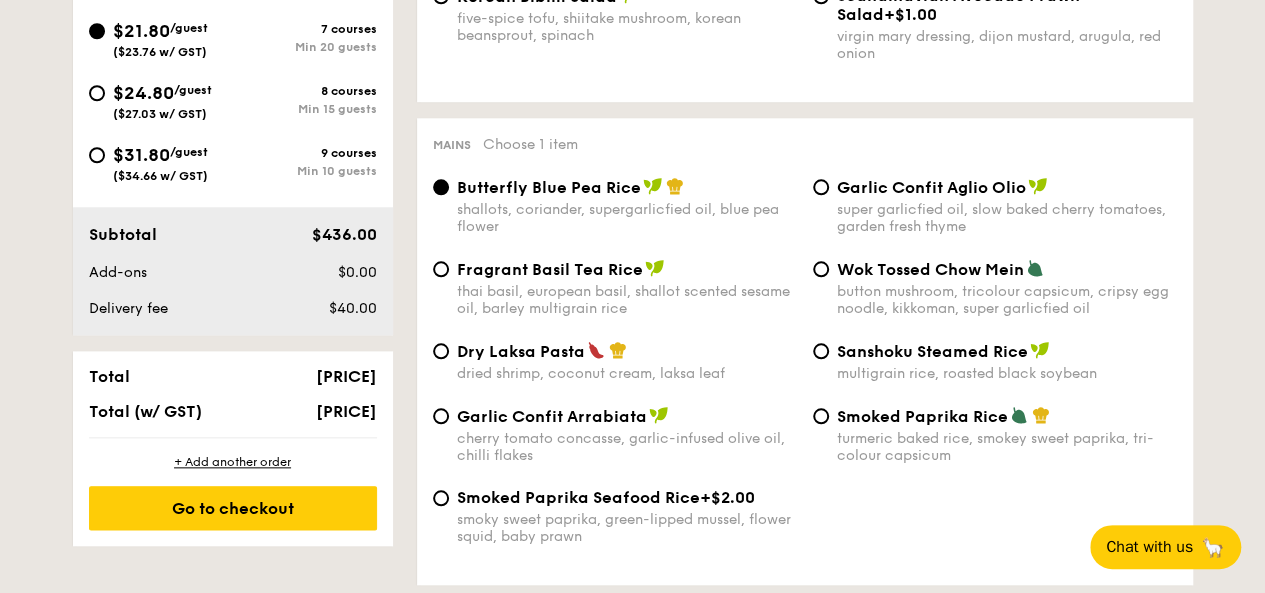 click on "Garlic Confit Aglio Olio" at bounding box center (931, 187) 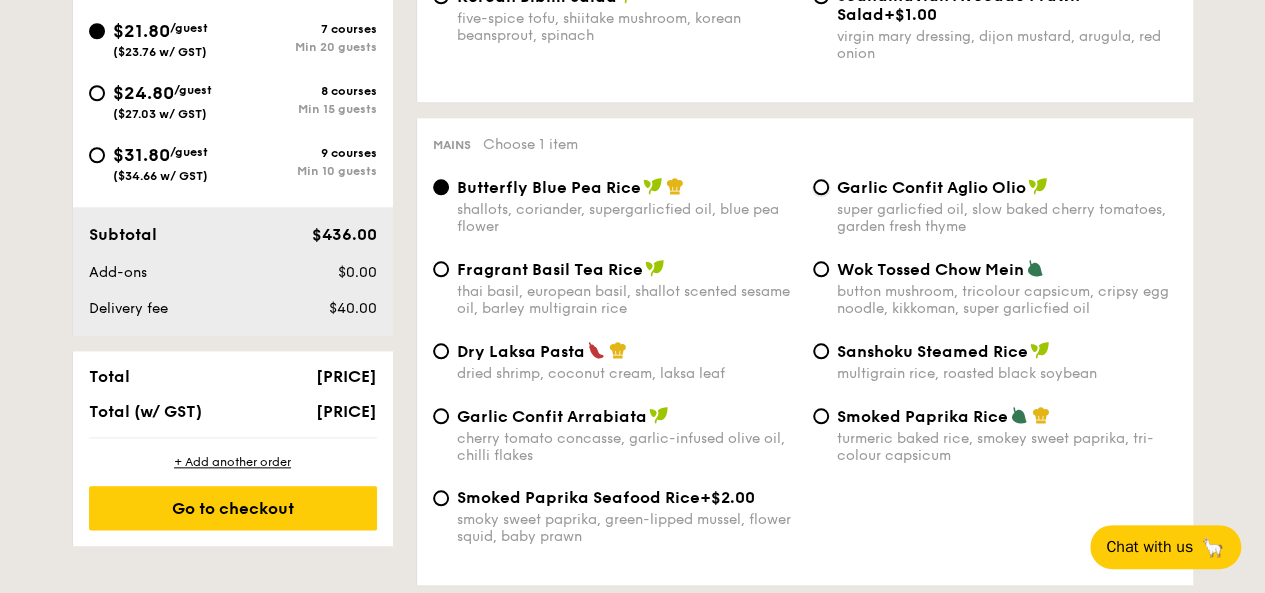 click on "Garlic Confit Aglio Olio super garlicfied oil, slow baked cherry tomatoes, garden fresh thyme" at bounding box center [821, 187] 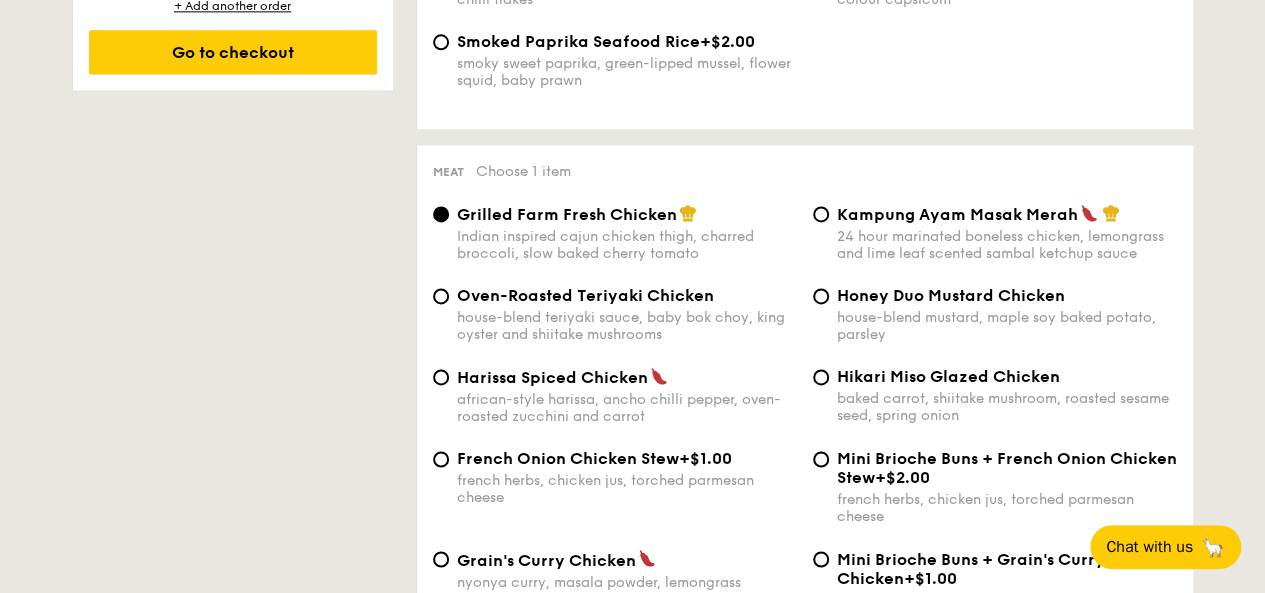 scroll, scrollTop: 1400, scrollLeft: 0, axis: vertical 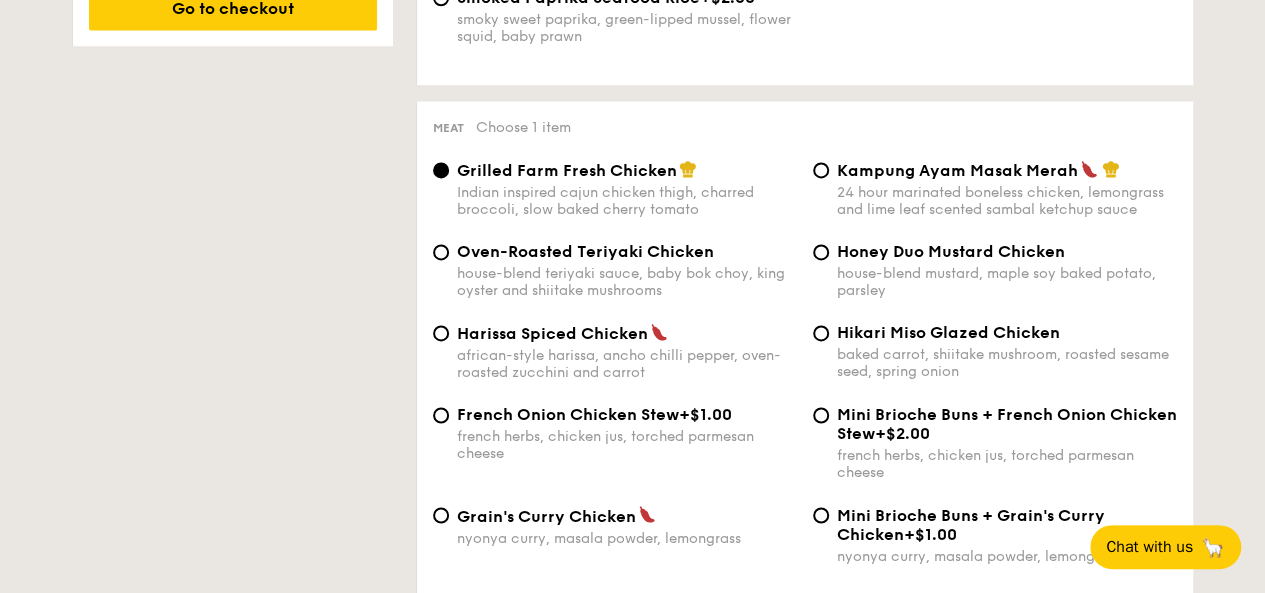 click on "Oven-Roasted Teriyaki Chicken" at bounding box center [585, 251] 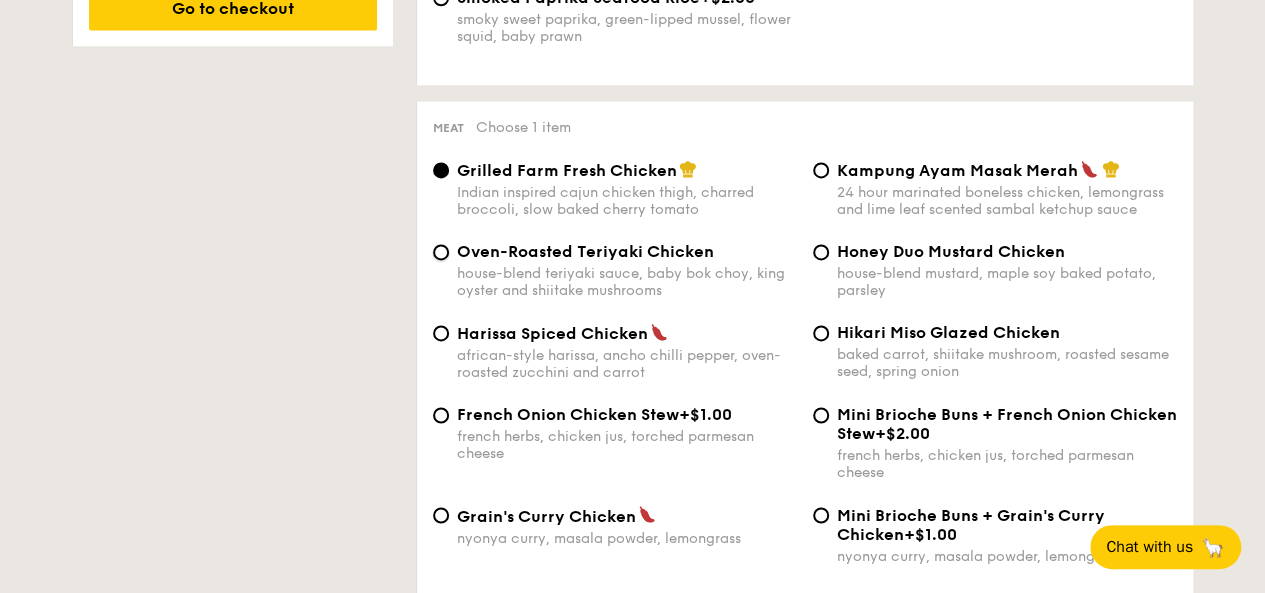 click on "Oven-Roasted Teriyaki Chicken house-blend teriyaki sauce, baby bok choy, king oyster and shiitake mushrooms" at bounding box center (441, 252) 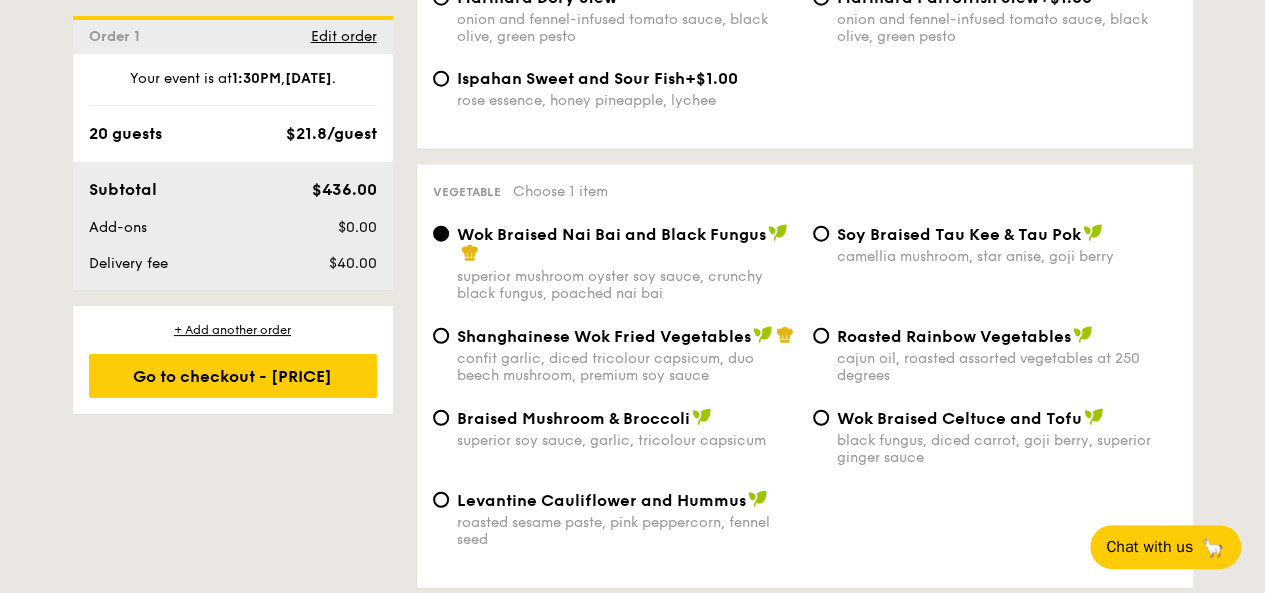 scroll, scrollTop: 2500, scrollLeft: 0, axis: vertical 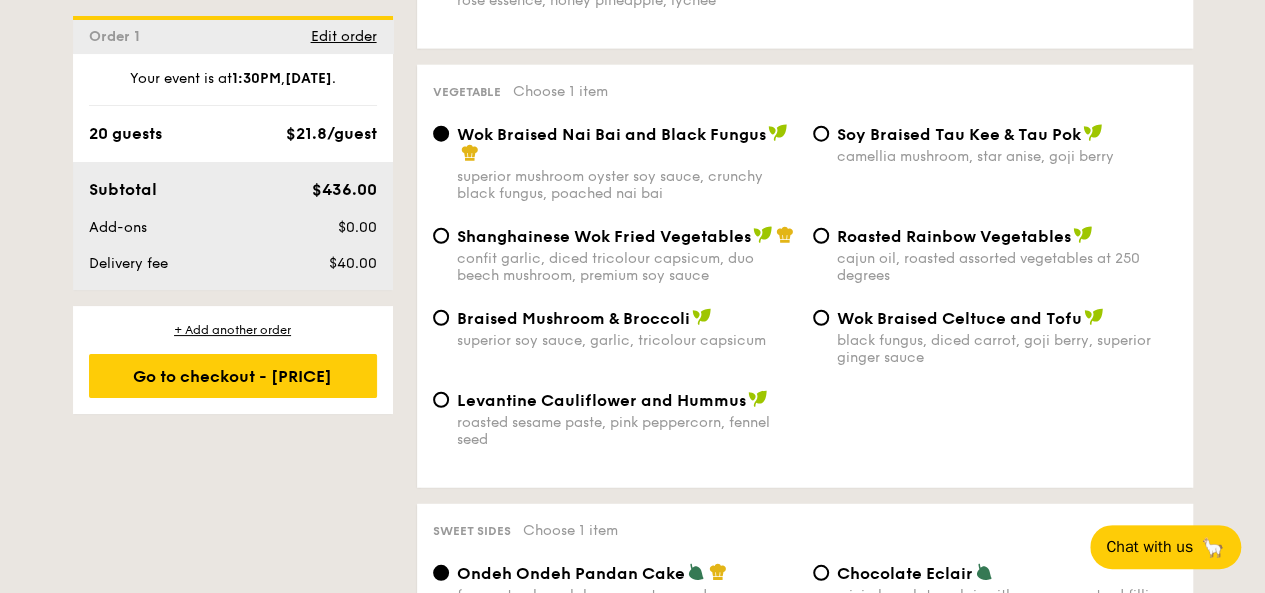 click on "Braised Mushroom & Broccoli" at bounding box center (573, 318) 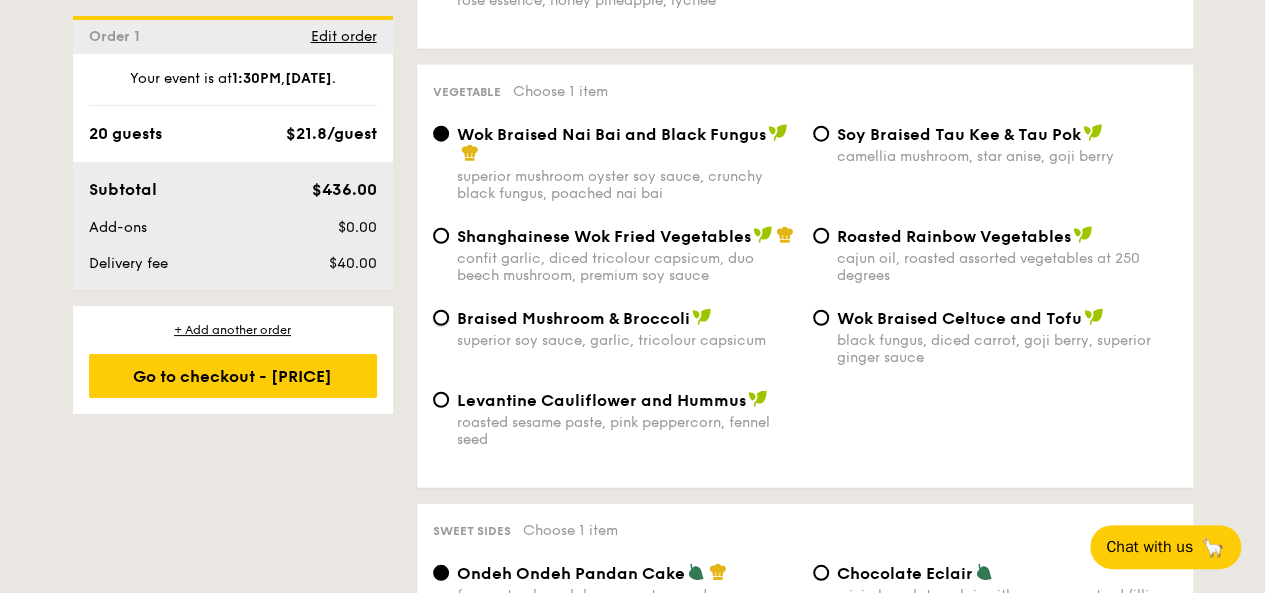 click on "Braised Mushroom & Broccoli superior soy sauce, garlic, tricolour capsicum" at bounding box center (441, 318) 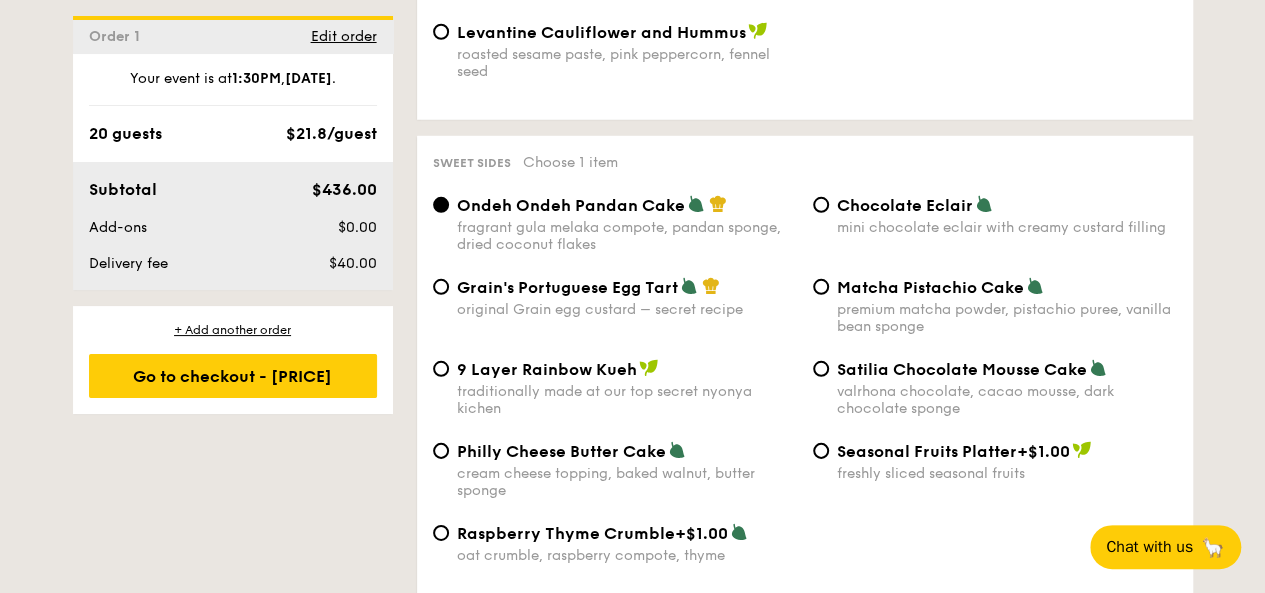 scroll, scrollTop: 2900, scrollLeft: 0, axis: vertical 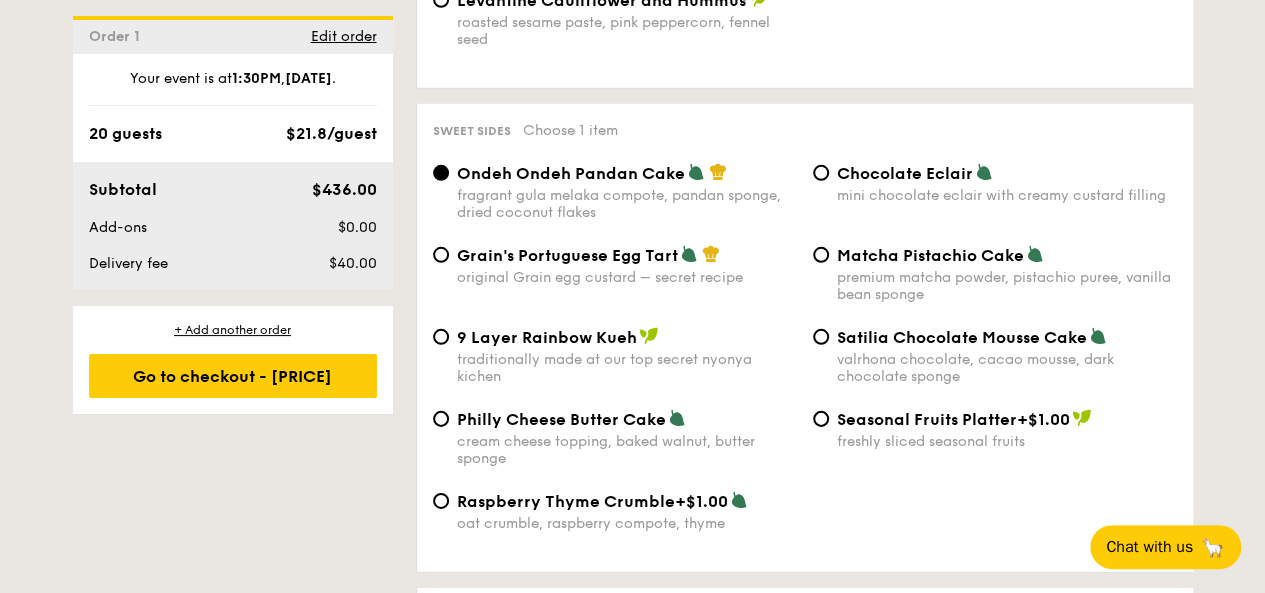 click on "Chocolate Eclair" at bounding box center (905, 173) 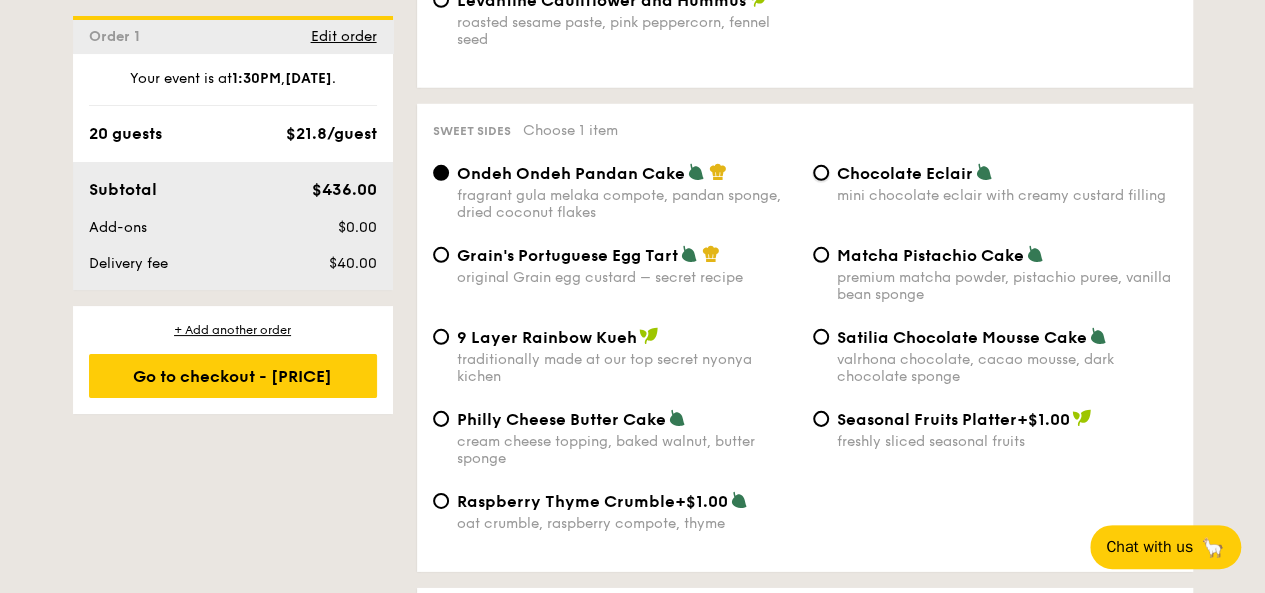 click on "Chocolate Eclair mini chocolate eclair with creamy custard filling" at bounding box center (821, 173) 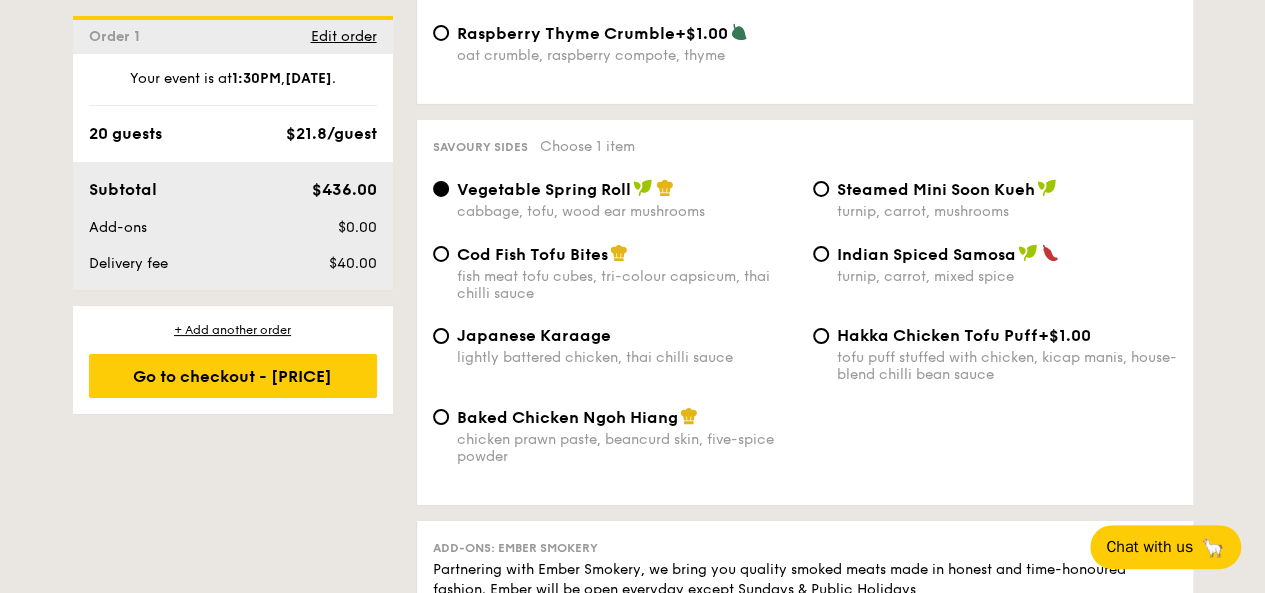 scroll, scrollTop: 3400, scrollLeft: 0, axis: vertical 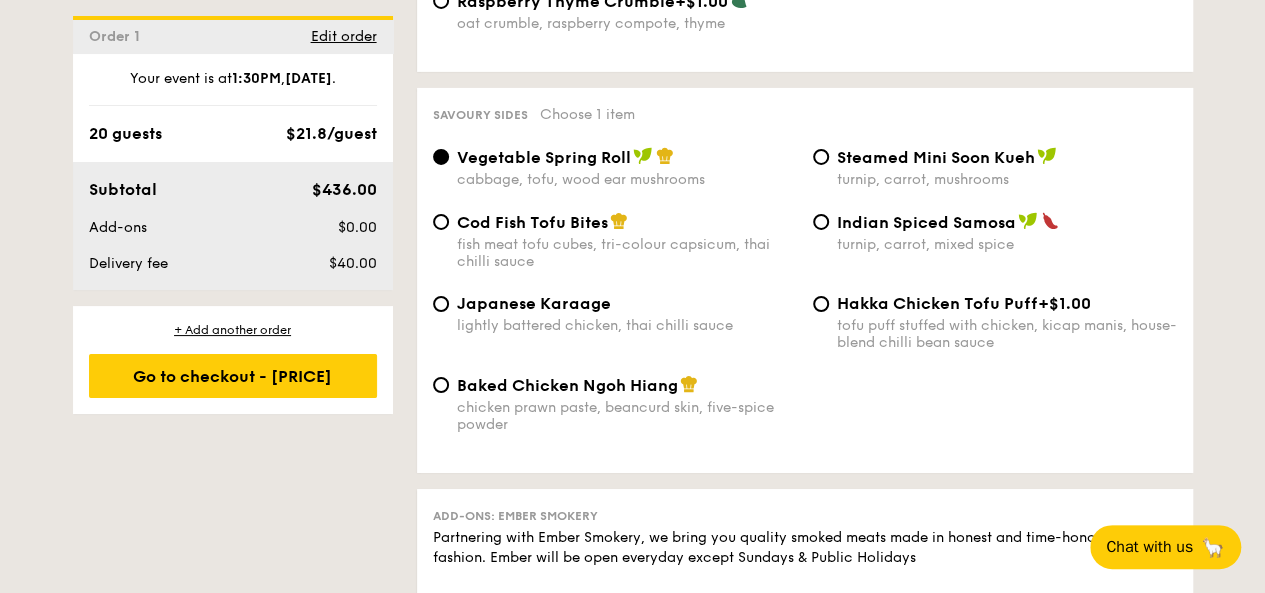 click on "lightly battered chicken, thai chilli sauce" at bounding box center [627, 325] 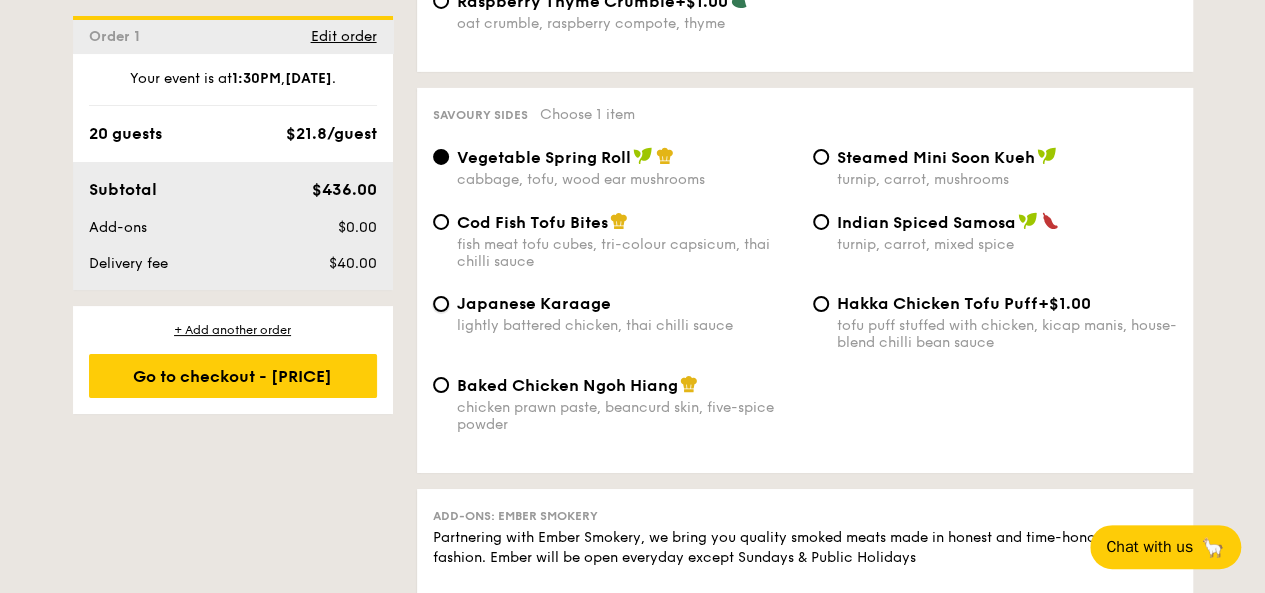 click on "Japanese Karaage lightly battered chicken, thai chilli sauce" at bounding box center [441, 304] 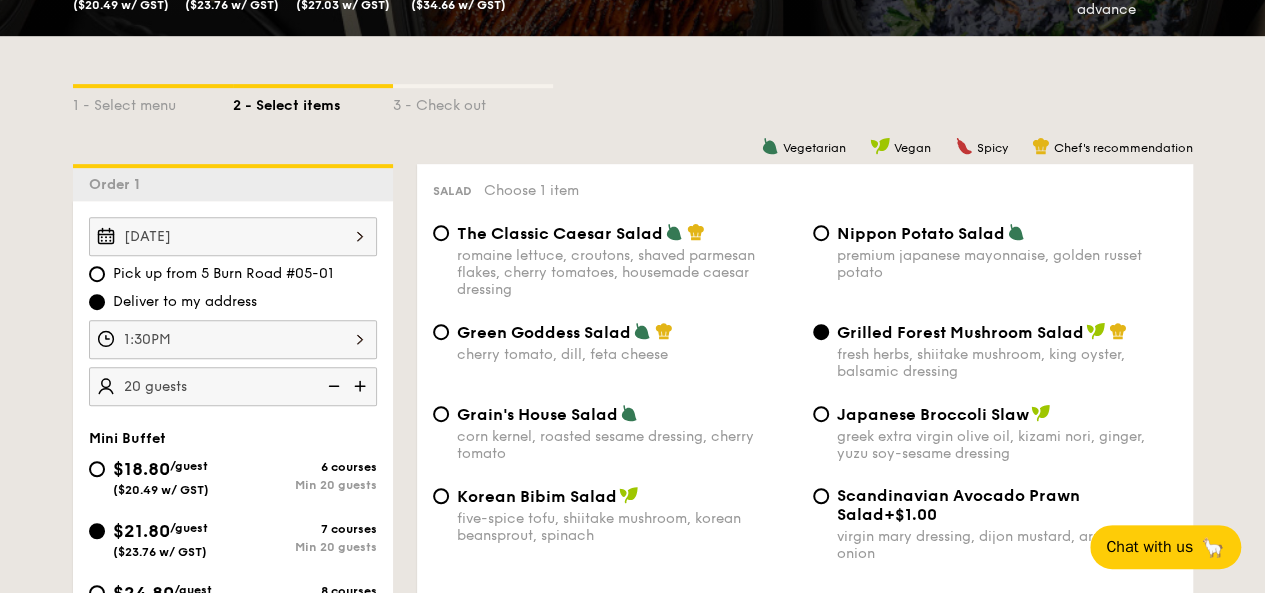 scroll, scrollTop: 500, scrollLeft: 0, axis: vertical 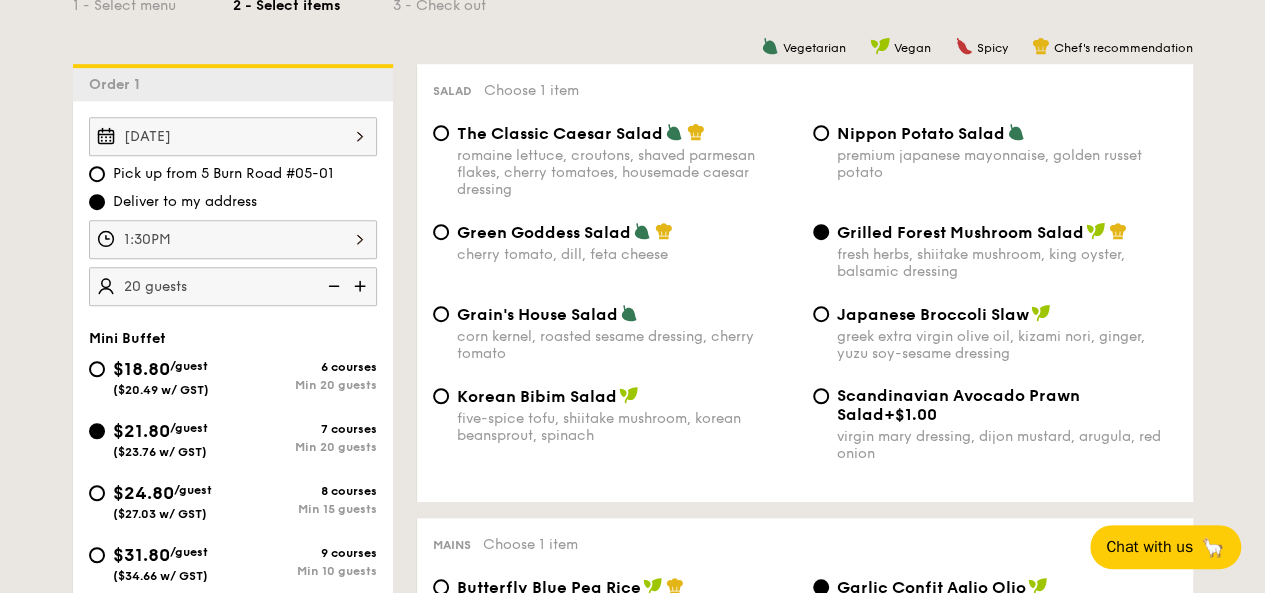 click on "$18.80
/guest
($20.49 w/ GST)
6 courses
Min 20 guests" at bounding box center (233, 382) 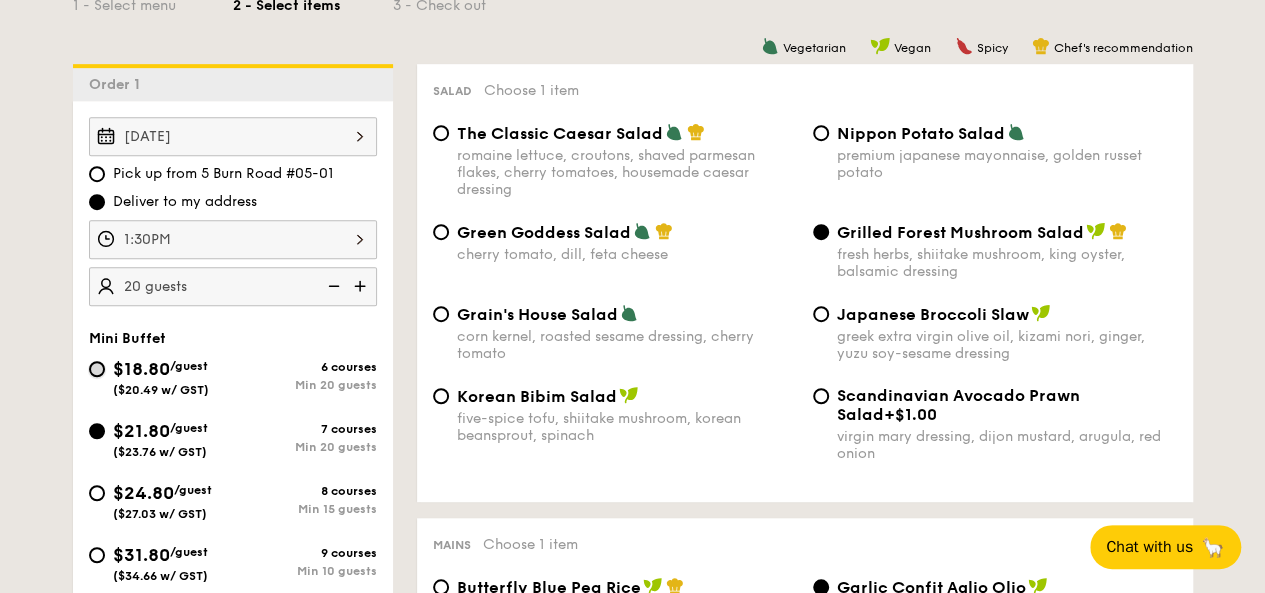click on "$18.80
/guest
($20.49 w/ GST)
6 courses
Min 20 guests" at bounding box center (97, 369) 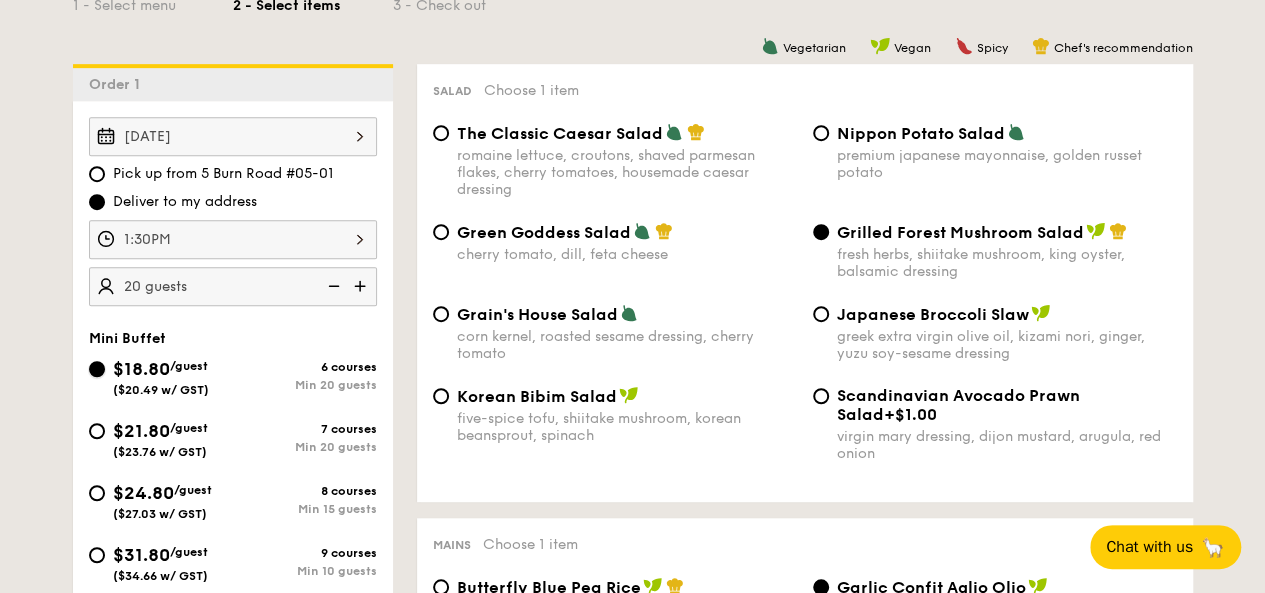 radio on "true" 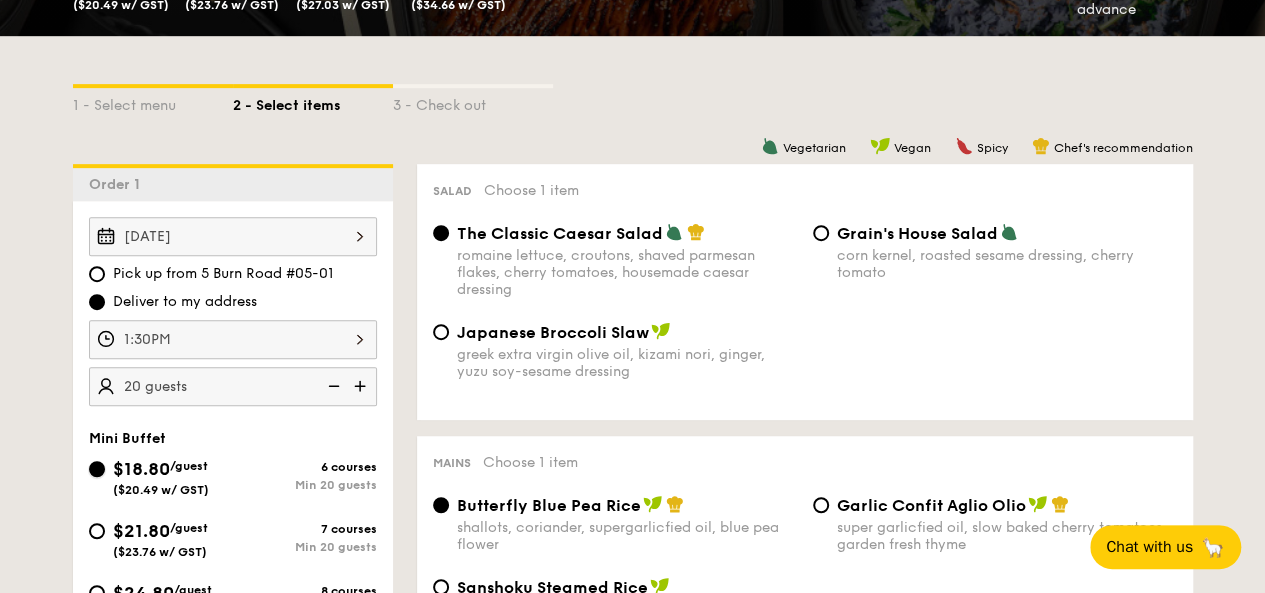 scroll, scrollTop: 500, scrollLeft: 0, axis: vertical 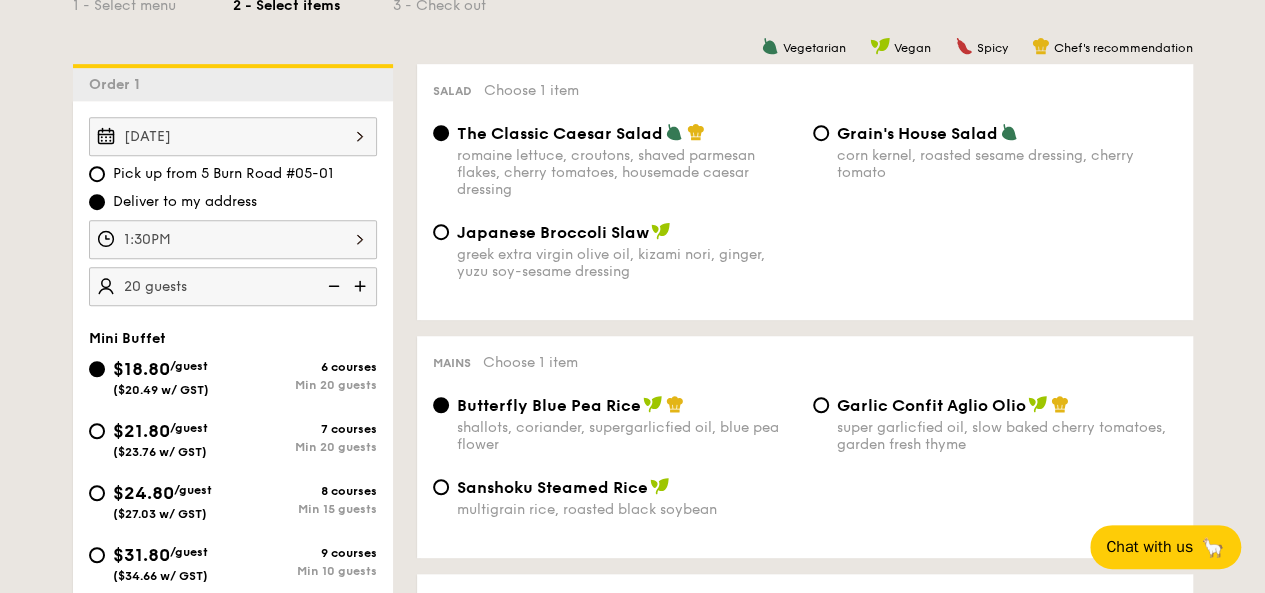 click on "Garlic Confit Aglio Olio super garlicfied oil, slow baked cherry tomatoes, garden fresh thyme" at bounding box center (995, 424) 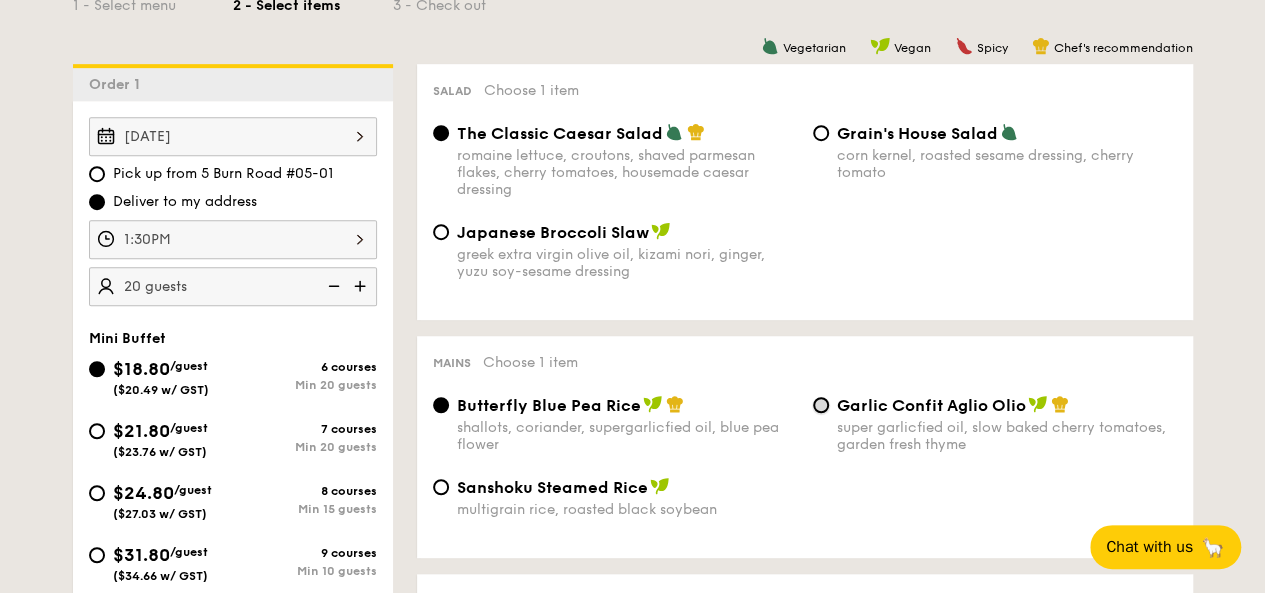 click on "Garlic Confit Aglio Olio super garlicfied oil, slow baked cherry tomatoes, garden fresh thyme" at bounding box center [821, 405] 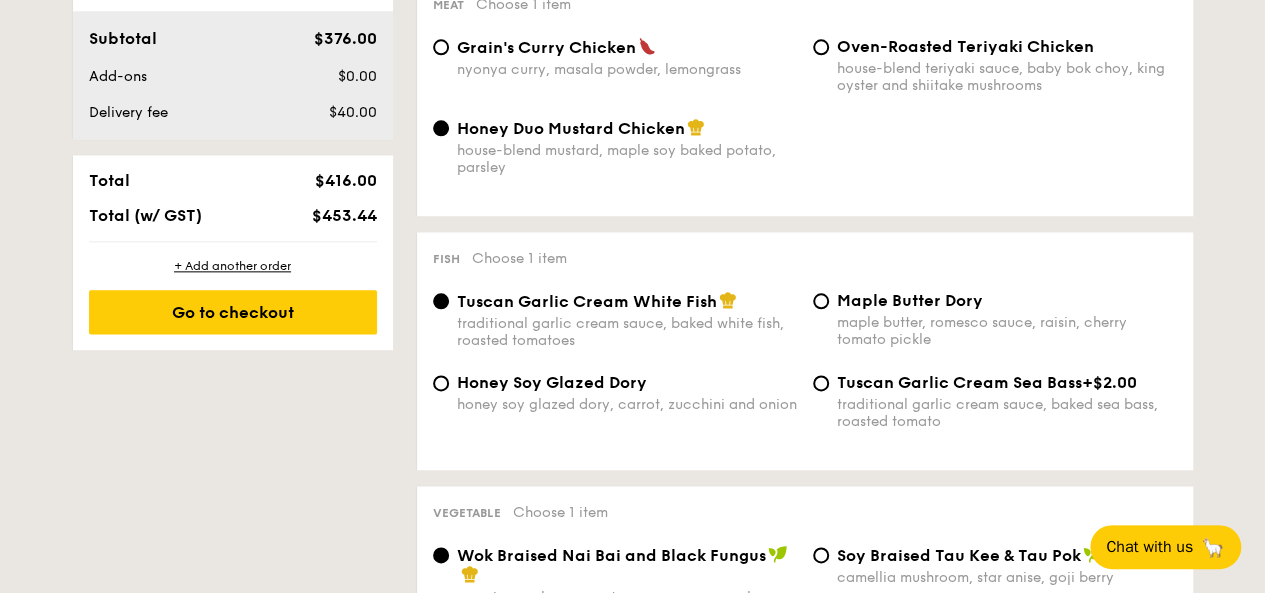 scroll, scrollTop: 1100, scrollLeft: 0, axis: vertical 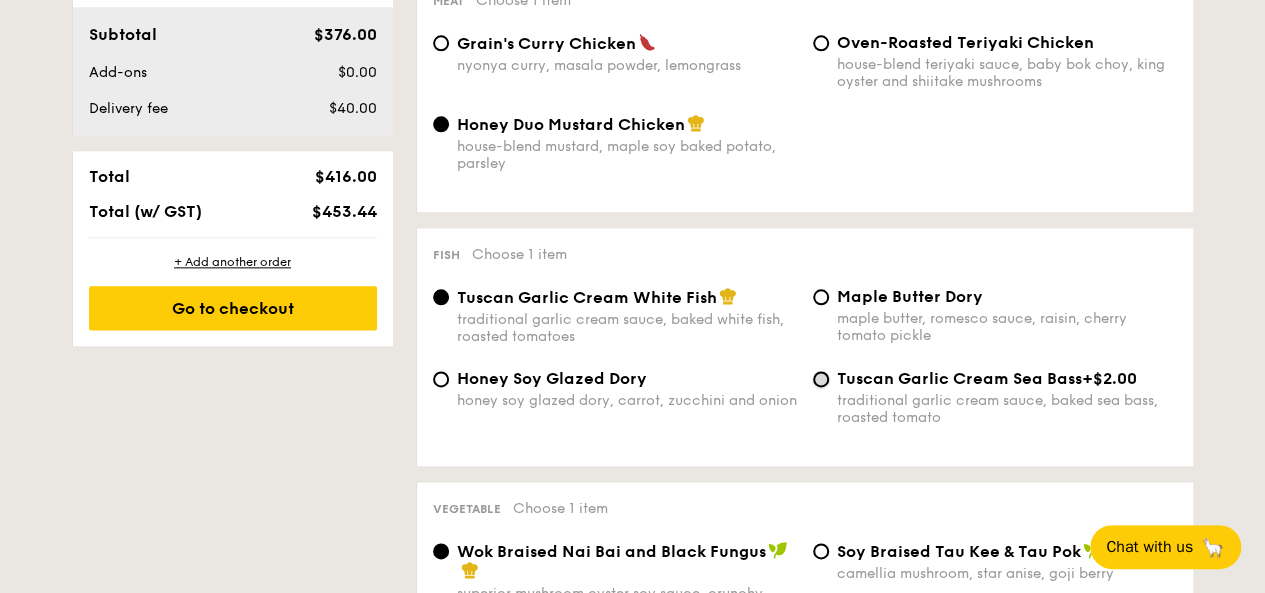 click on "Tuscan Garlic Cream Sea Bass
+[PRICE]
traditional garlic cream sauce, baked sea bass, roasted tomato" at bounding box center (821, 379) 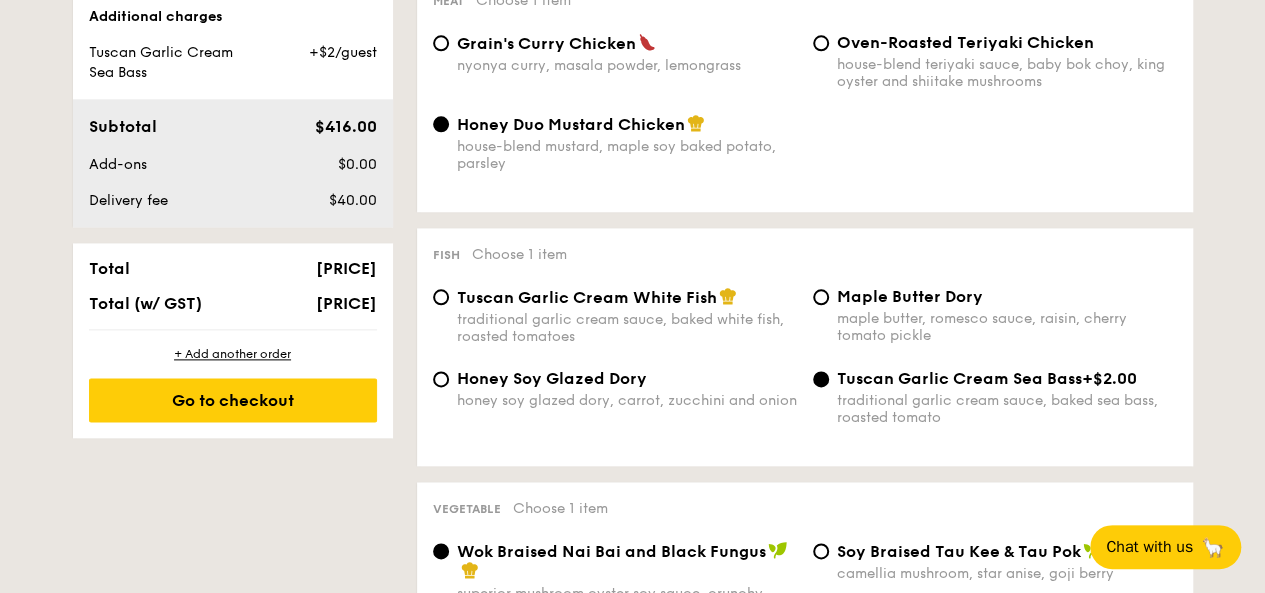 click on "Maple Butter Dory maple butter, romesco sauce, raisin, cherry tomato pickle" at bounding box center (995, 315) 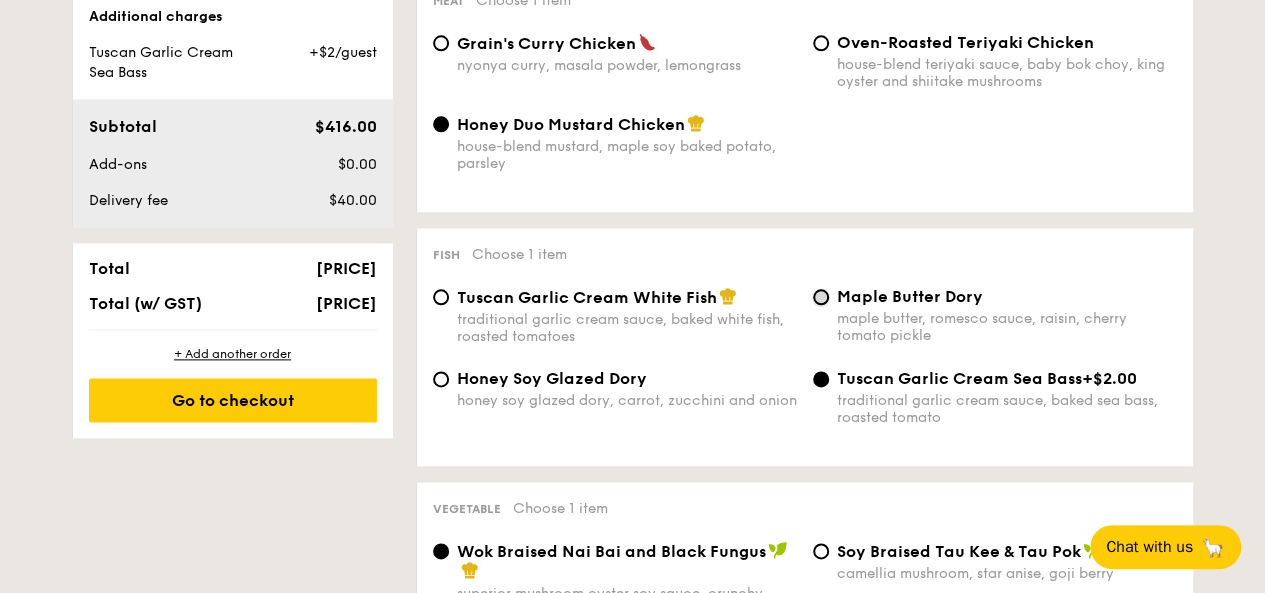 click on "Maple Butter Dory maple butter, romesco sauce, raisin, cherry tomato pickle" at bounding box center [821, 297] 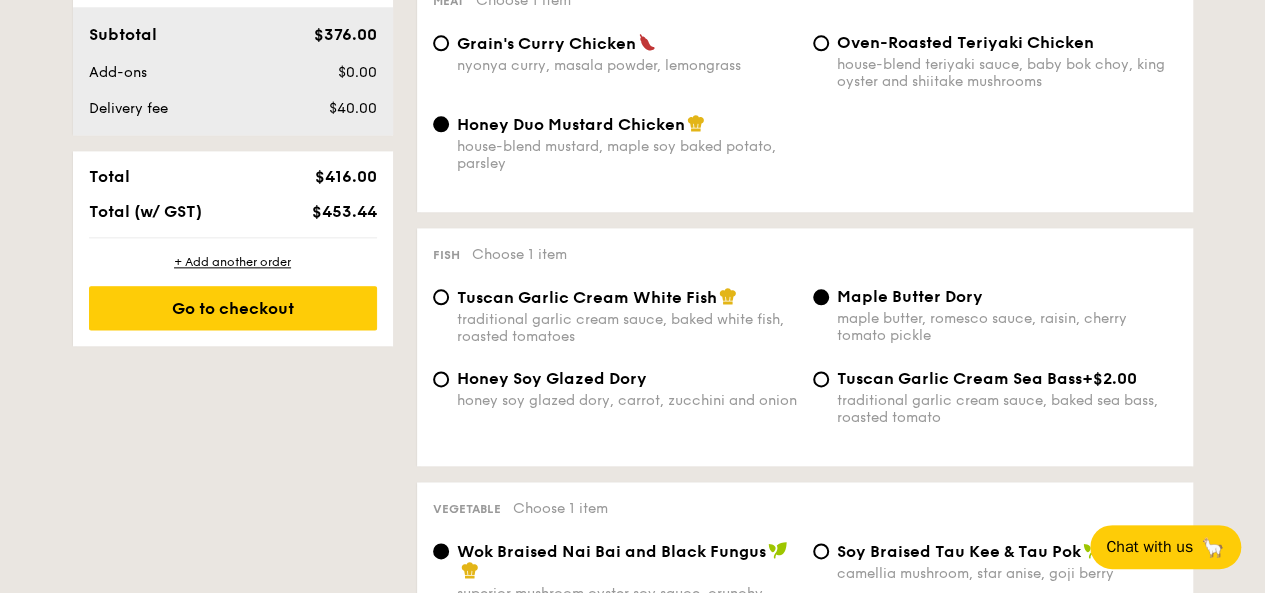 click on "Tuscan Garlic Cream White Fish" at bounding box center (587, 297) 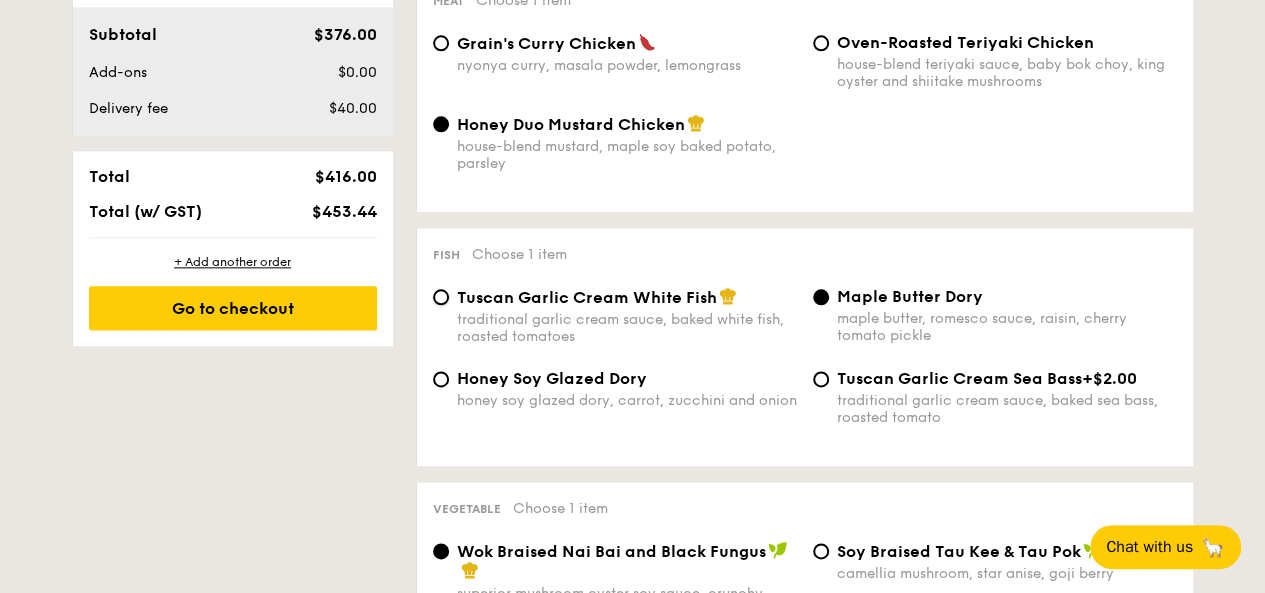 click on "Tuscan Garlic Cream White Fish traditional garlic cream sauce, baked white fish, roasted tomatoes" at bounding box center [441, 297] 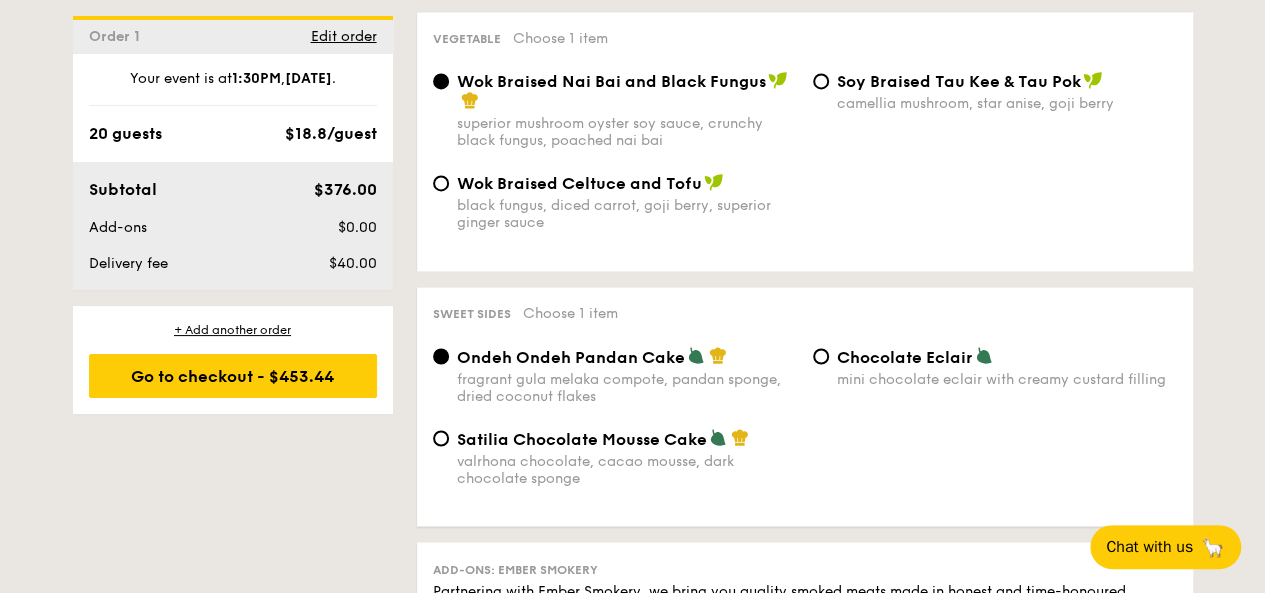 scroll, scrollTop: 1600, scrollLeft: 0, axis: vertical 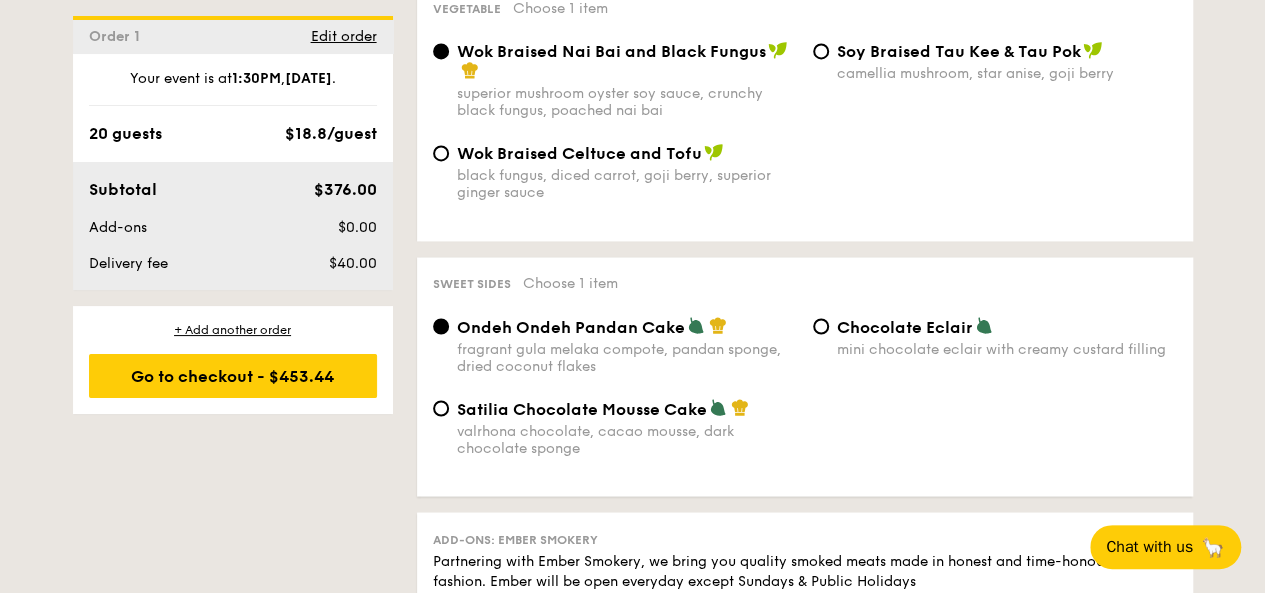 click on "mini chocolate eclair with creamy custard filling" at bounding box center [1007, 348] 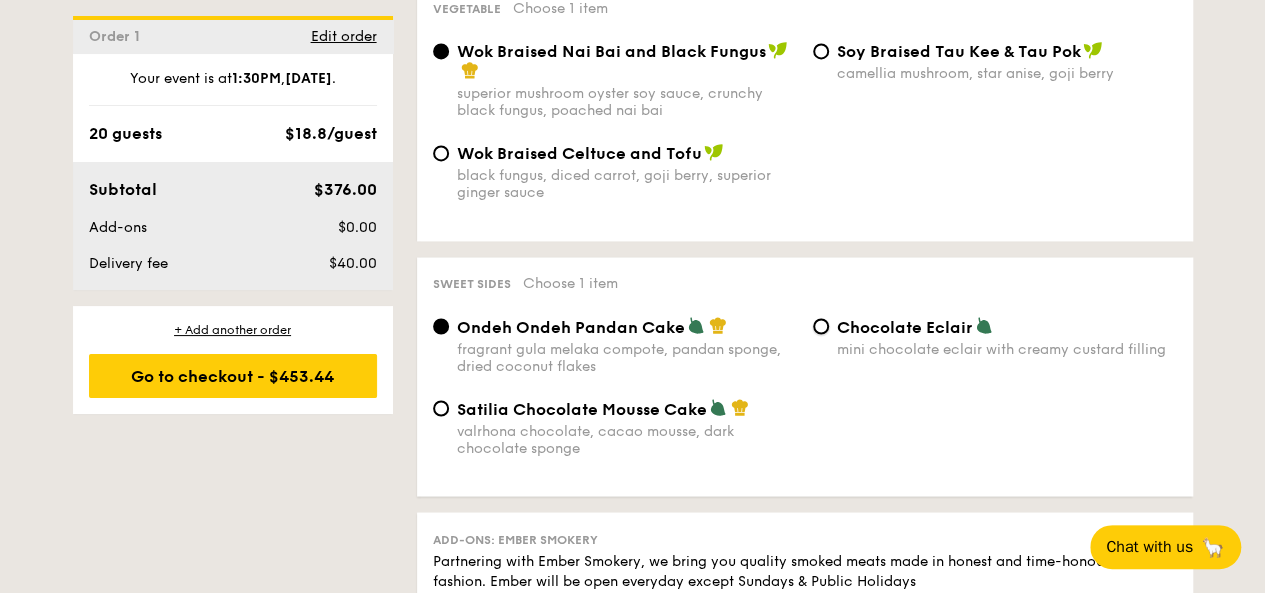 click on "Chocolate Eclair mini chocolate eclair with creamy custard filling" at bounding box center (821, 326) 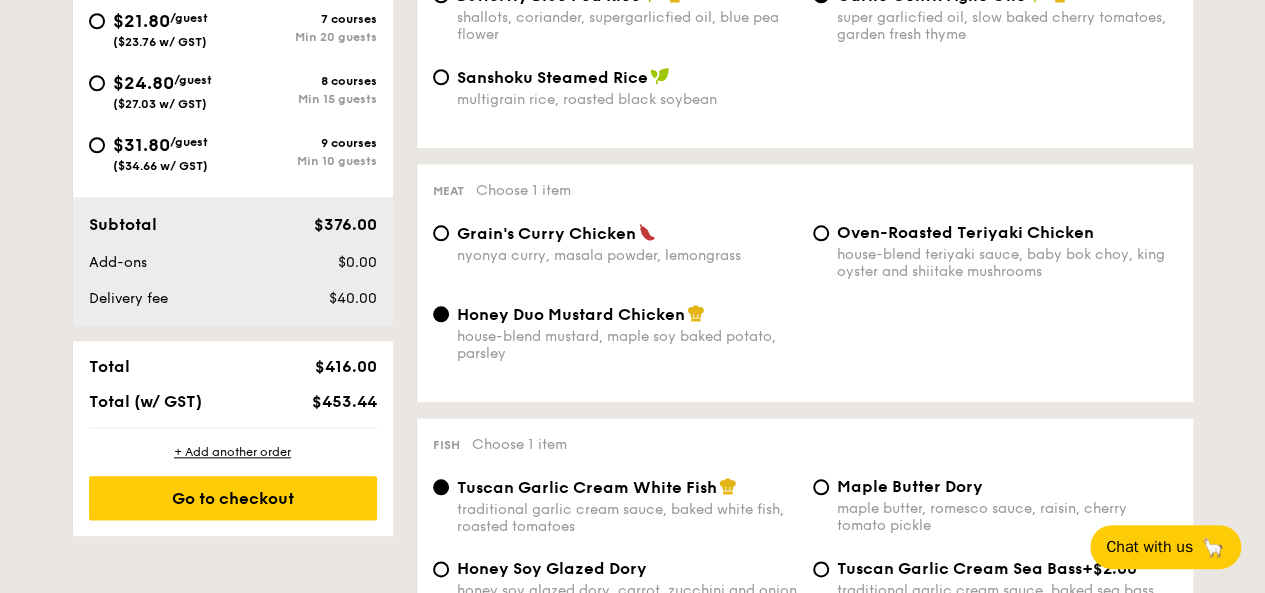scroll, scrollTop: 700, scrollLeft: 0, axis: vertical 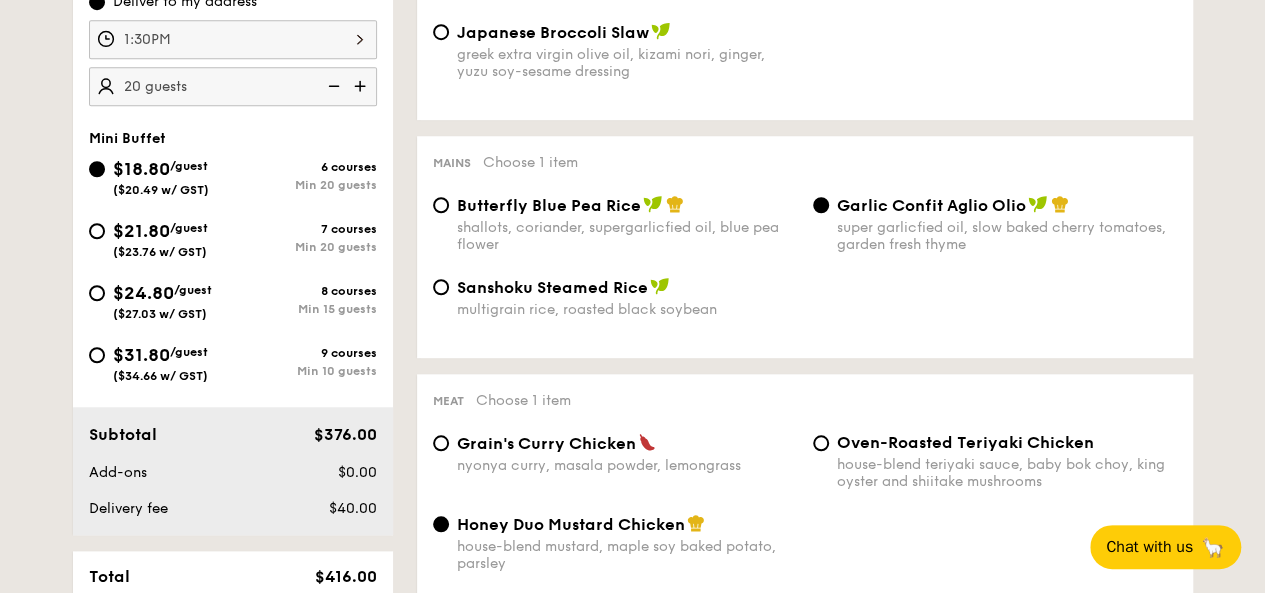 click on "$21.80
/guest
($23.76 w/ GST)" at bounding box center (161, 238) 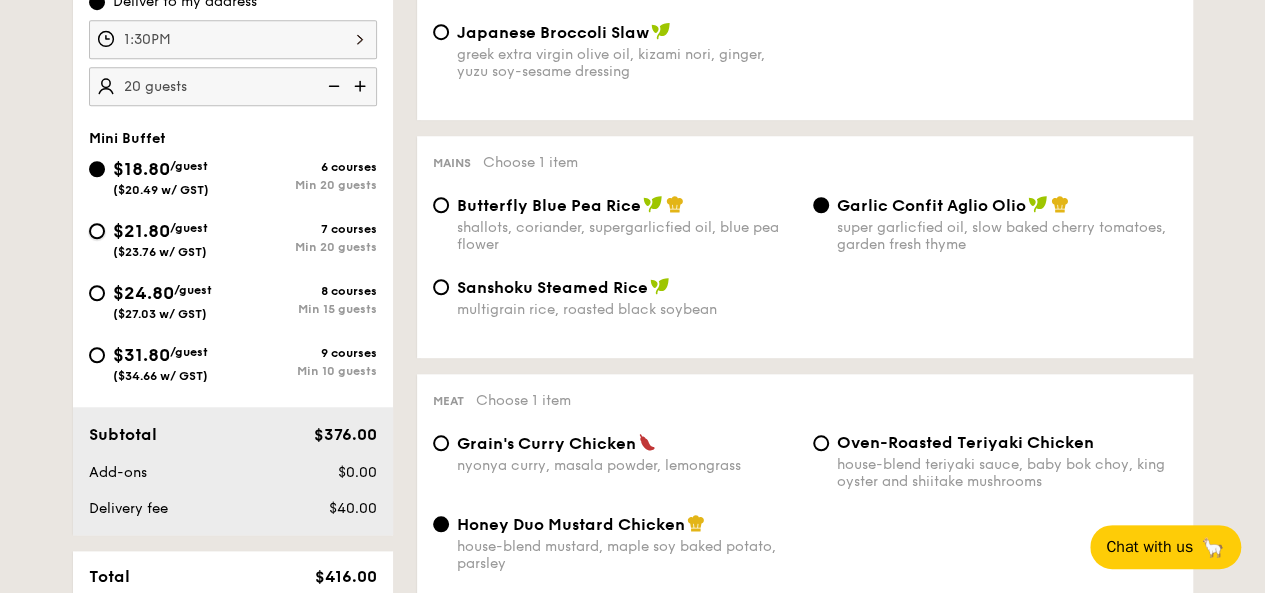 click on "$21.80
/guest
($23.76 w/ GST)
7 courses
Min 20 guests" at bounding box center [97, 231] 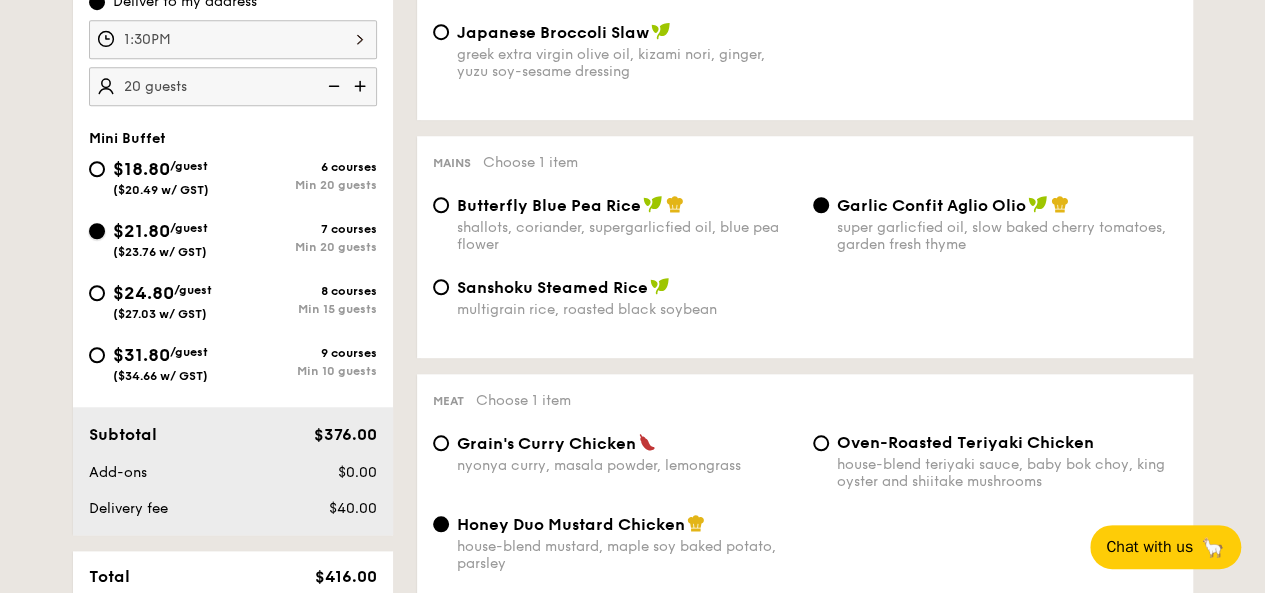 radio on "true" 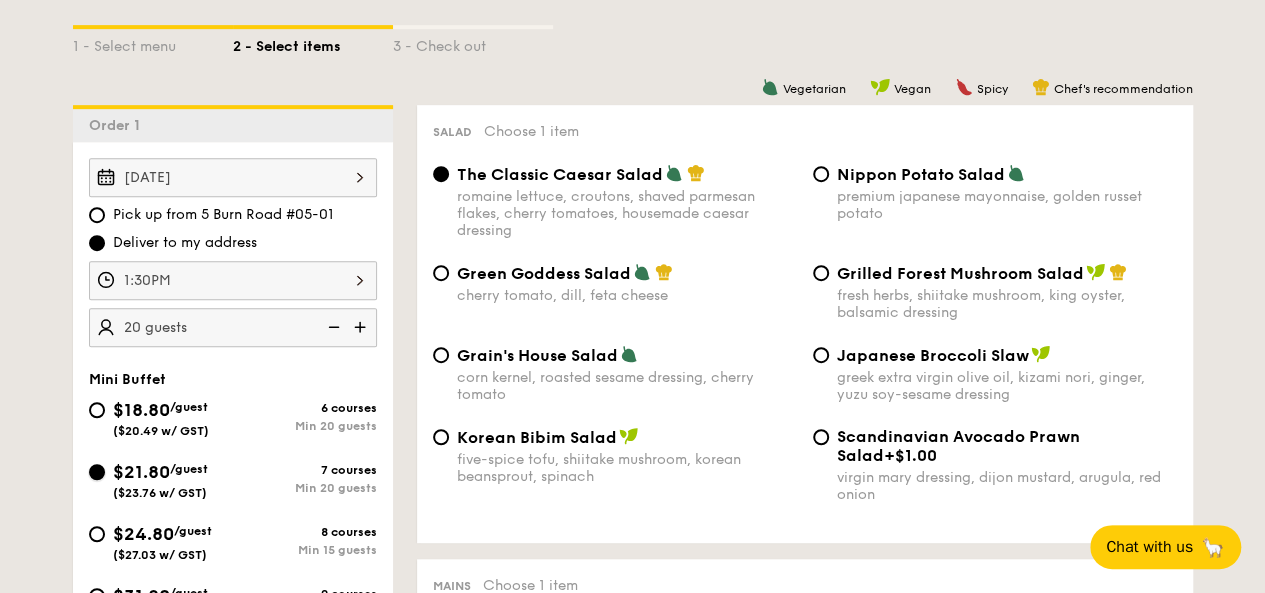 scroll, scrollTop: 500, scrollLeft: 0, axis: vertical 